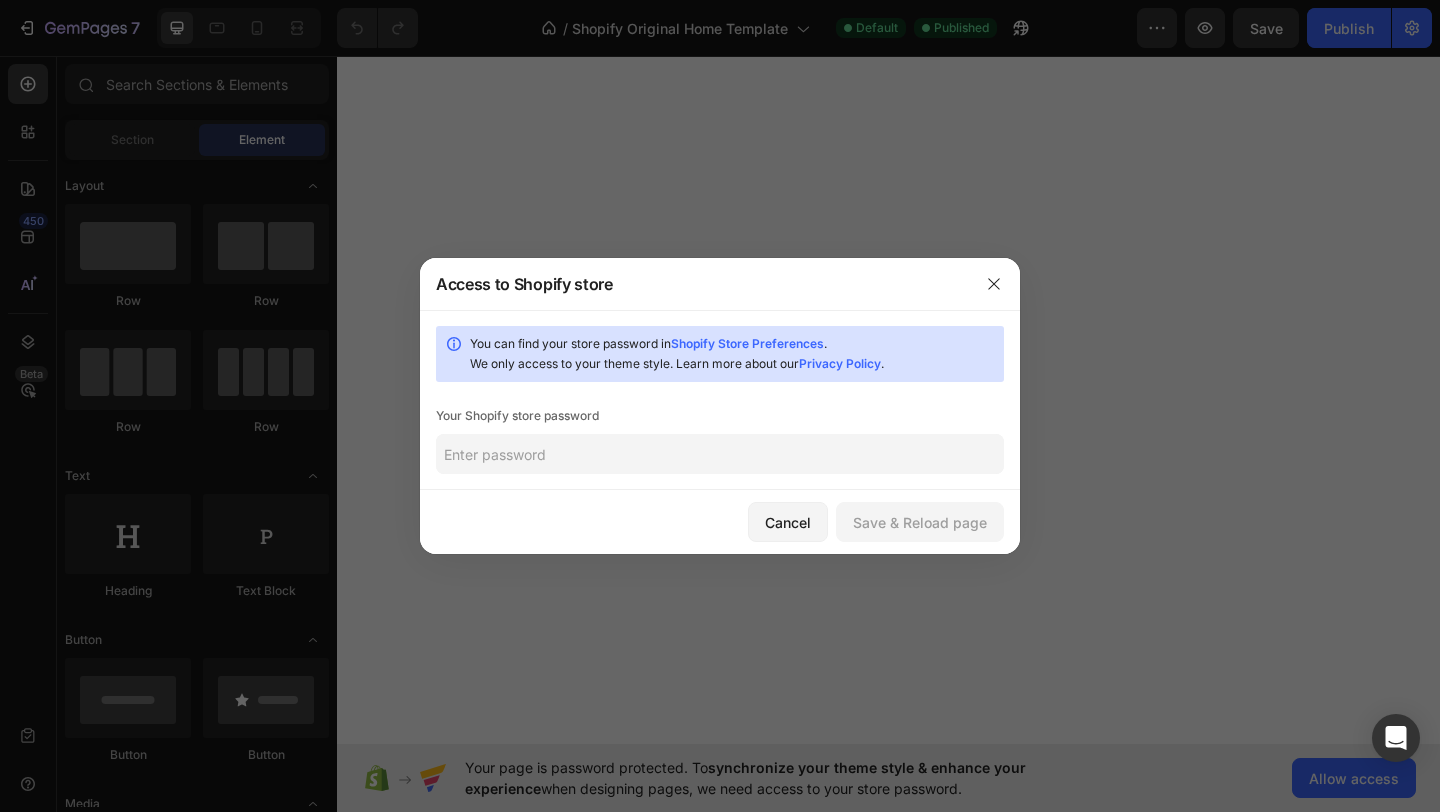 scroll, scrollTop: 0, scrollLeft: 0, axis: both 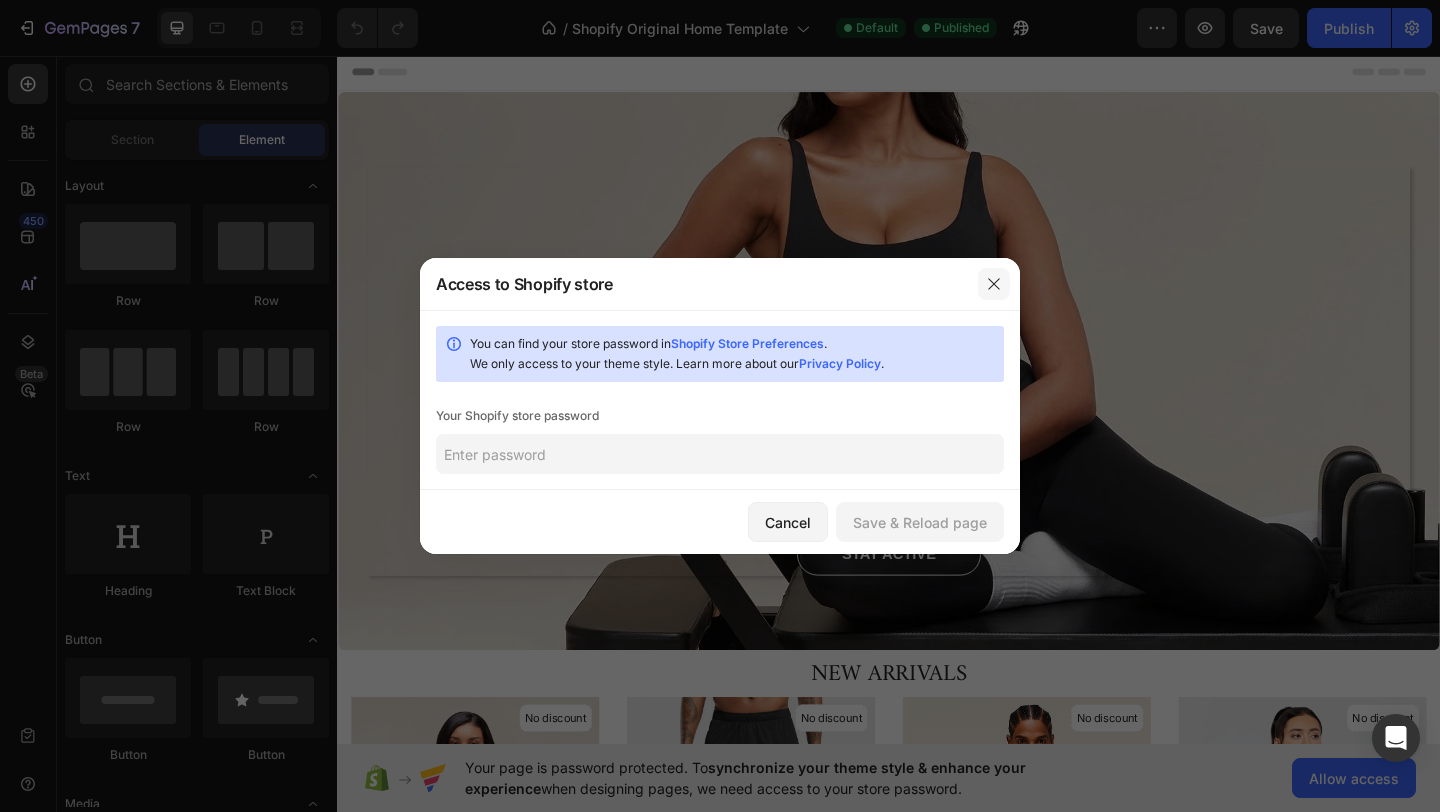 click 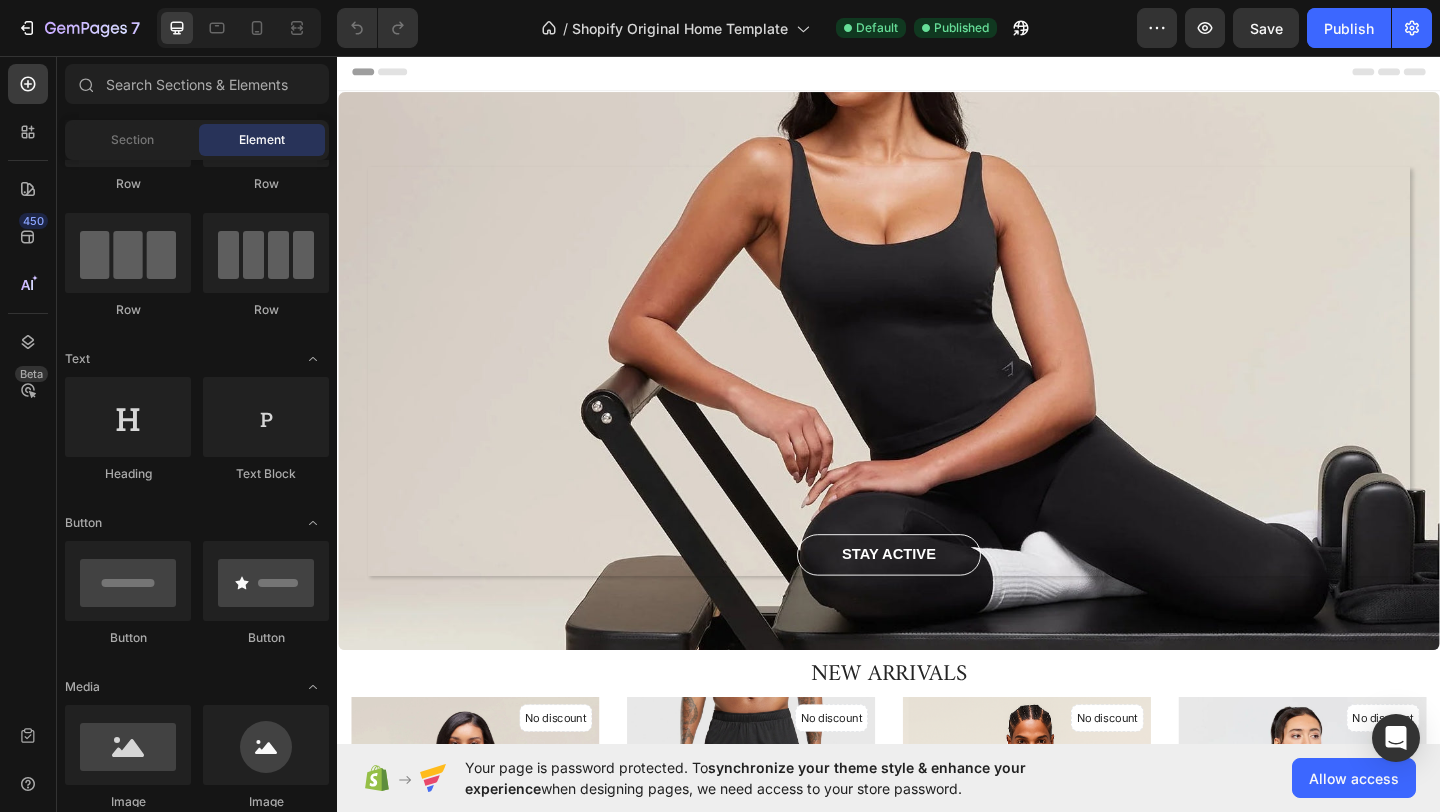 scroll, scrollTop: 0, scrollLeft: 0, axis: both 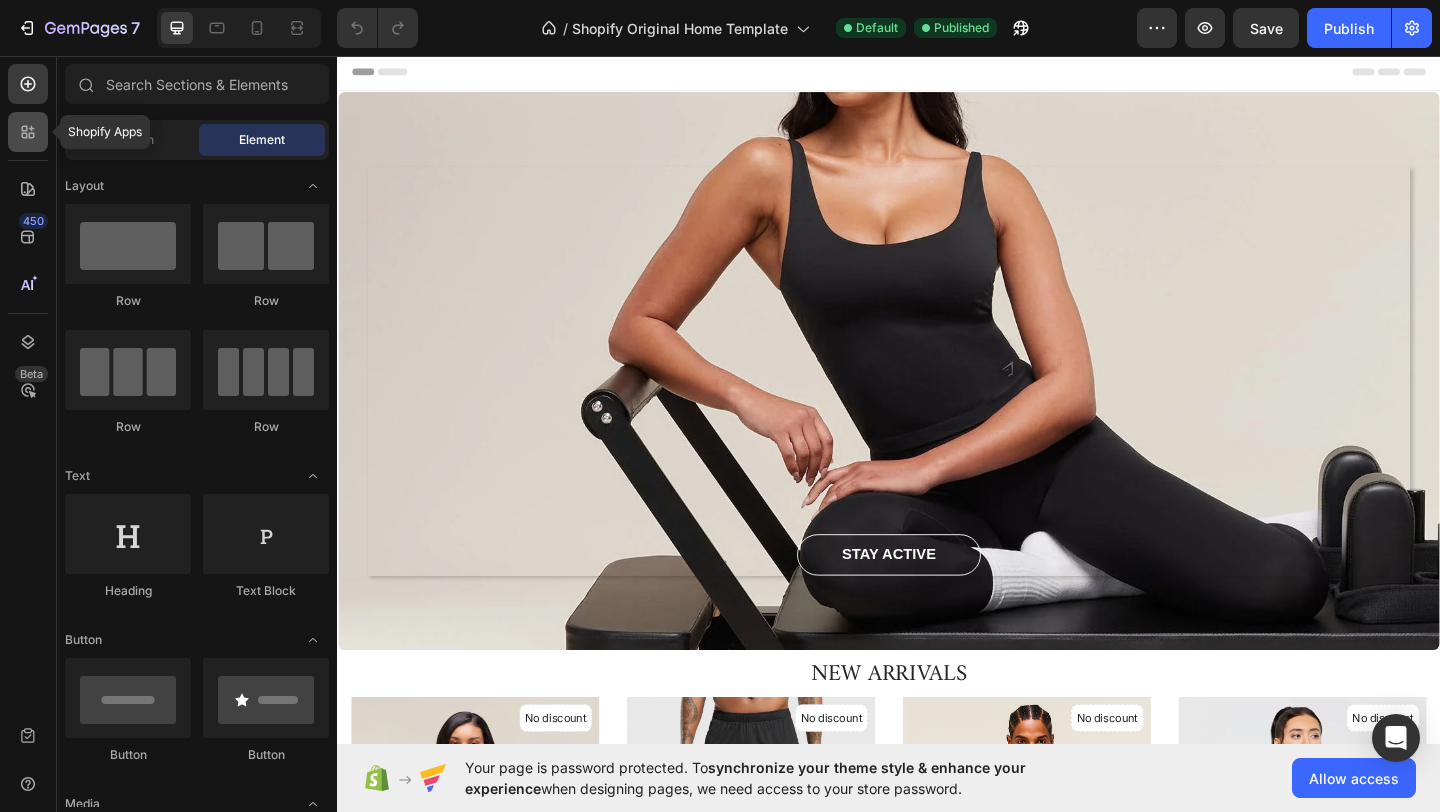 click 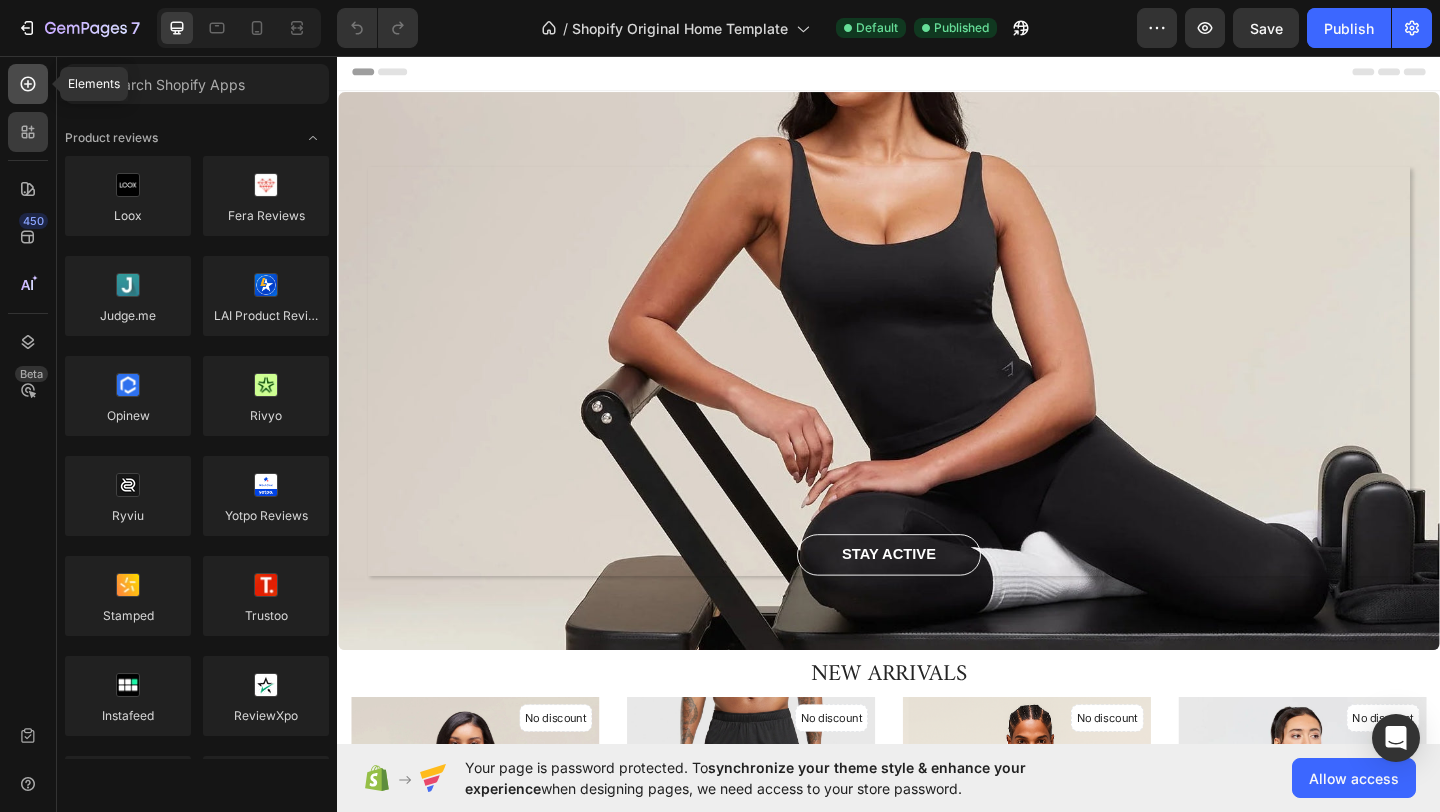 click 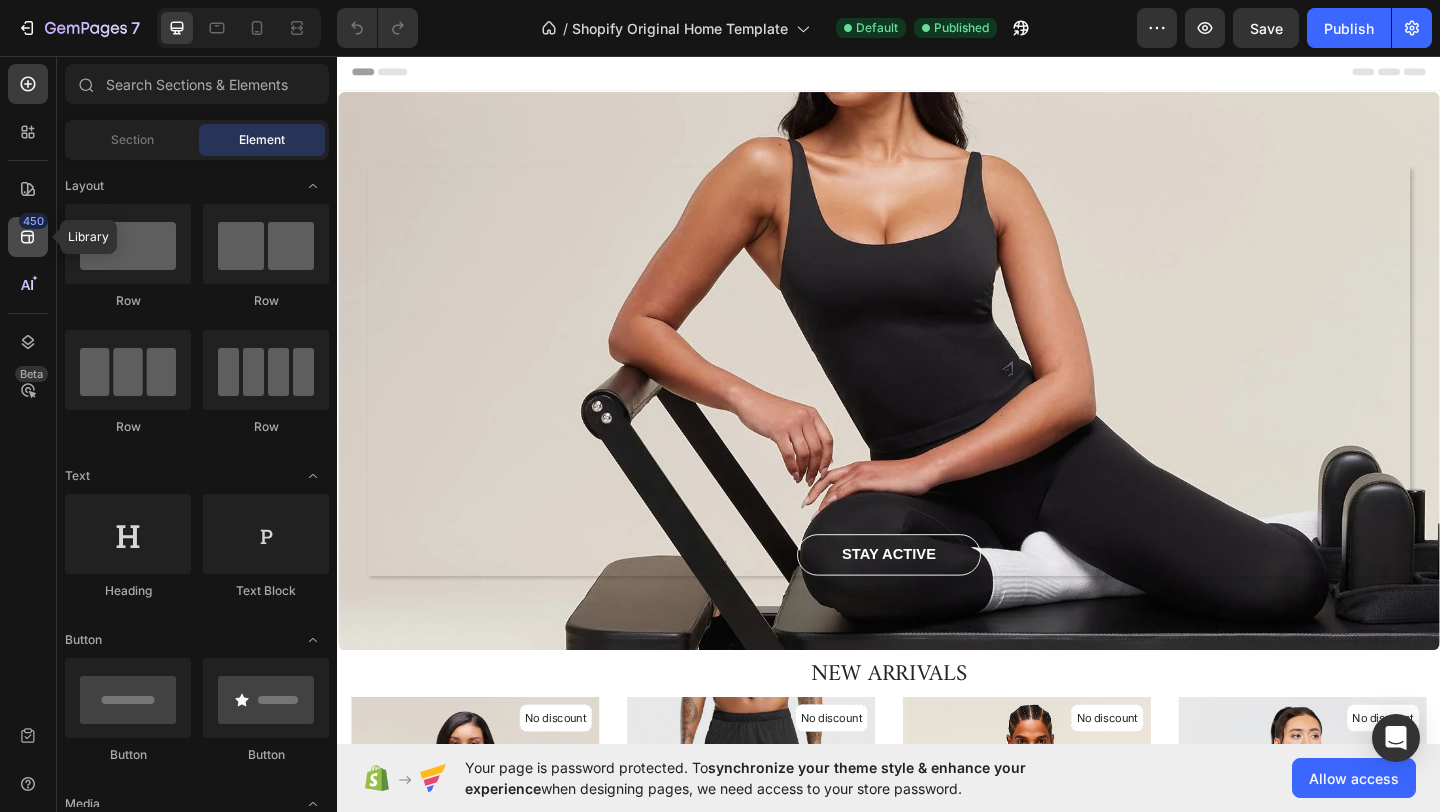 click 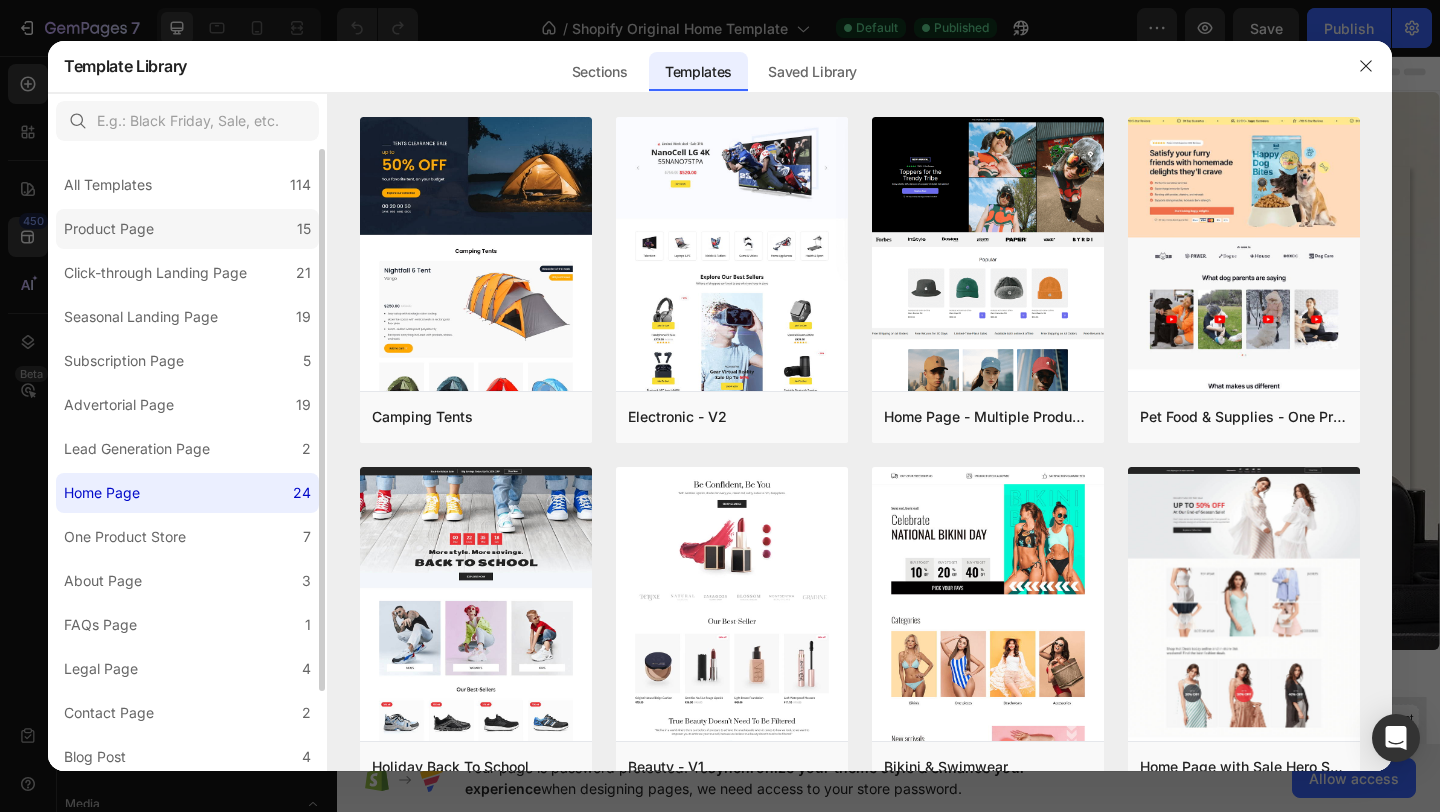 click on "Product Page 15" 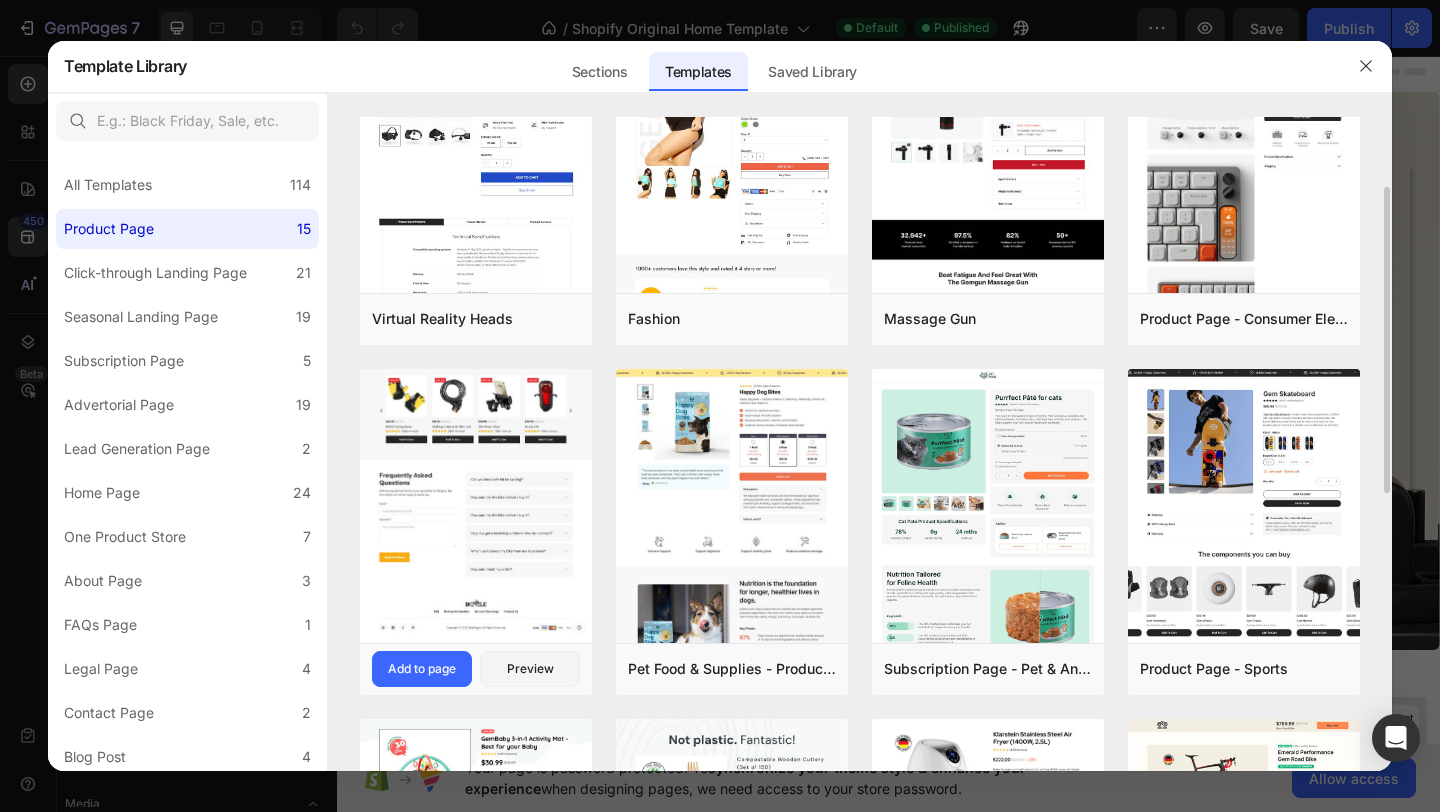 scroll, scrollTop: 115, scrollLeft: 0, axis: vertical 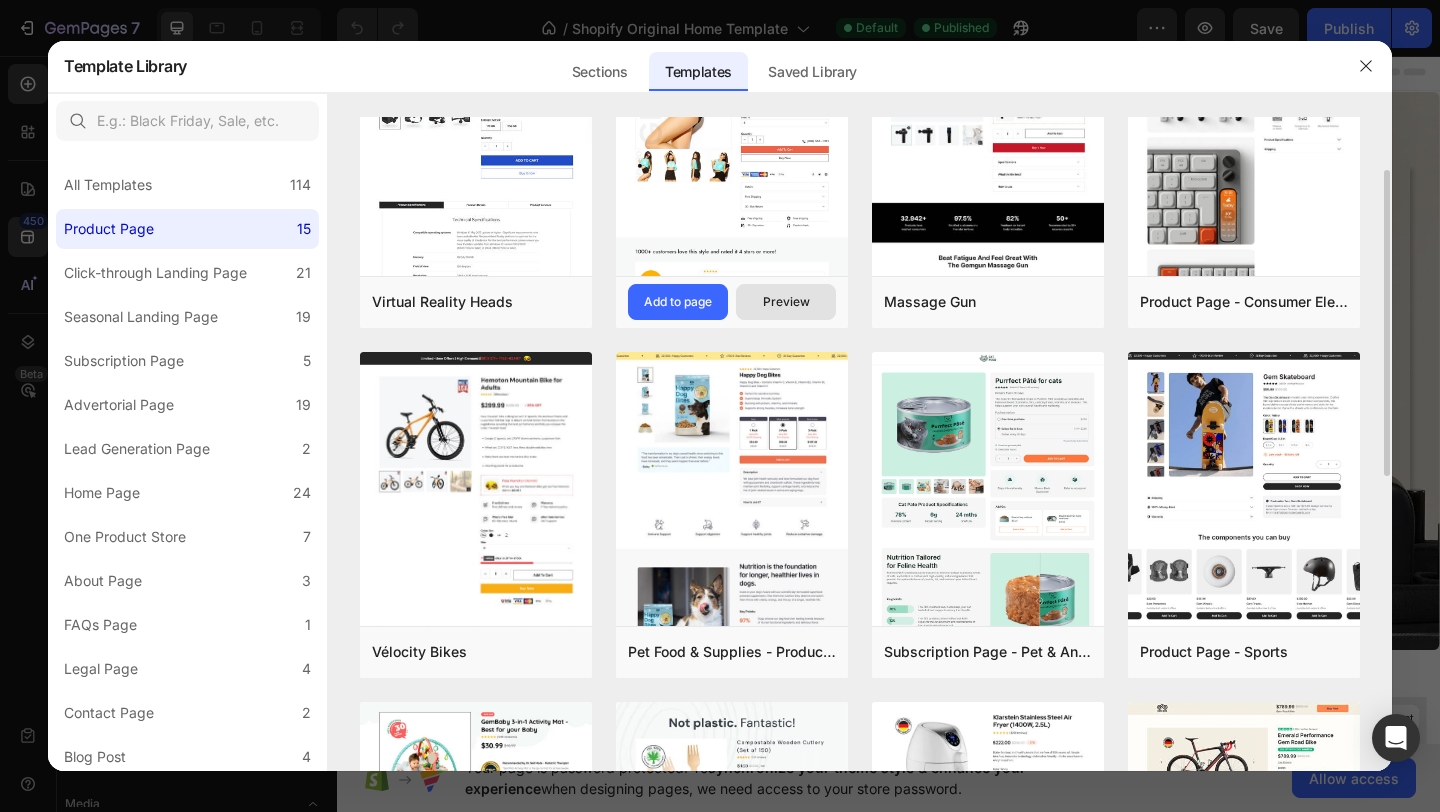click on "Preview" at bounding box center [786, 302] 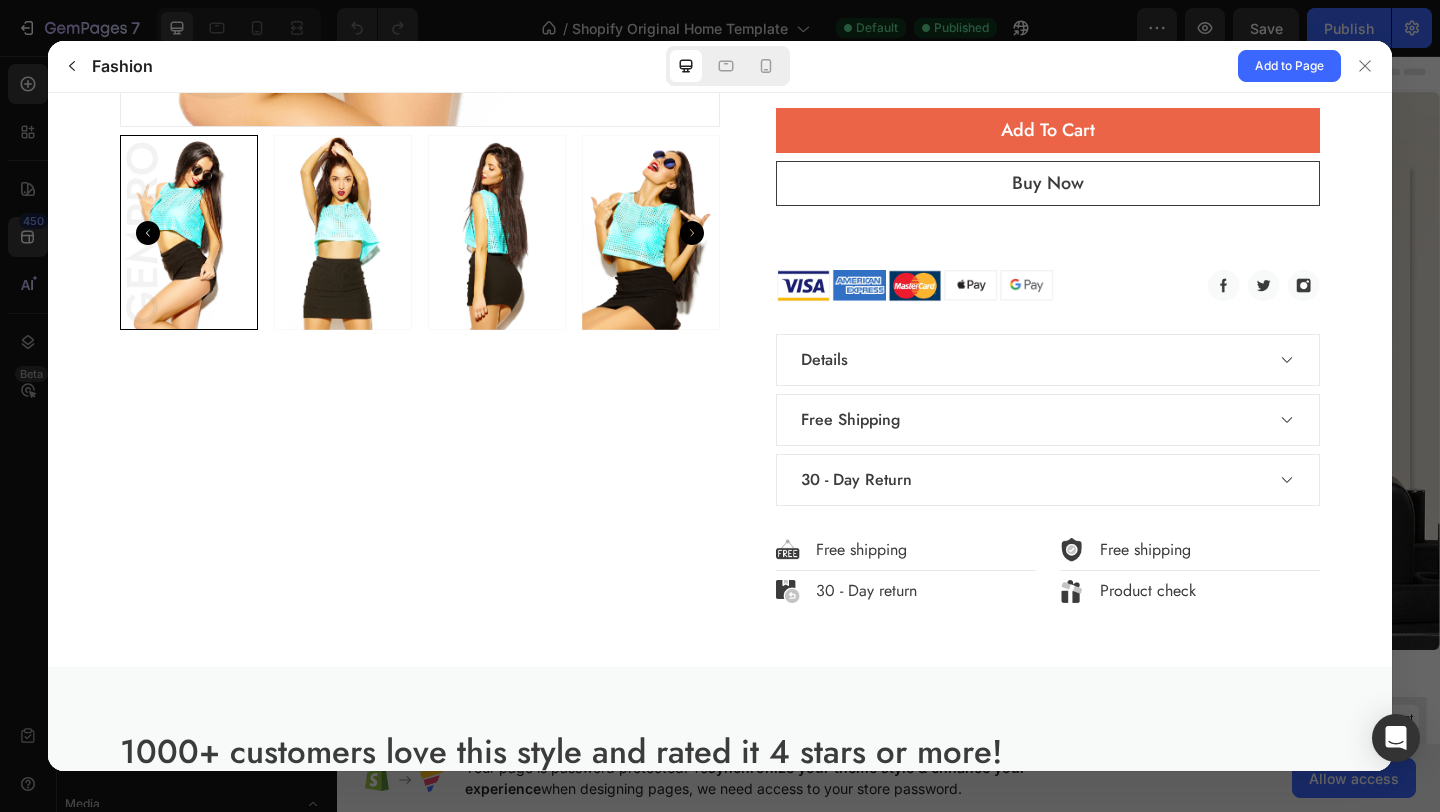 scroll, scrollTop: 0, scrollLeft: 0, axis: both 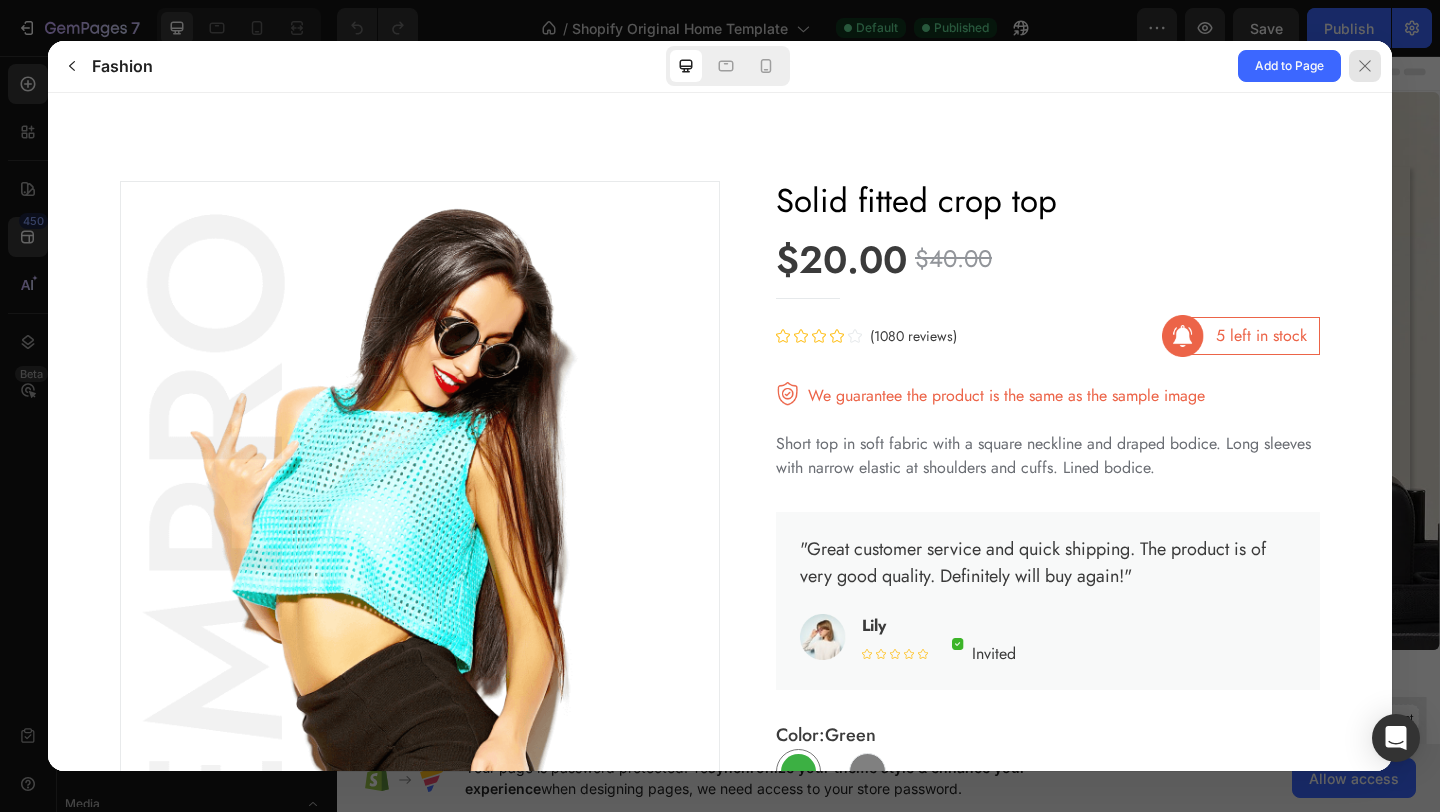 click at bounding box center [1365, 66] 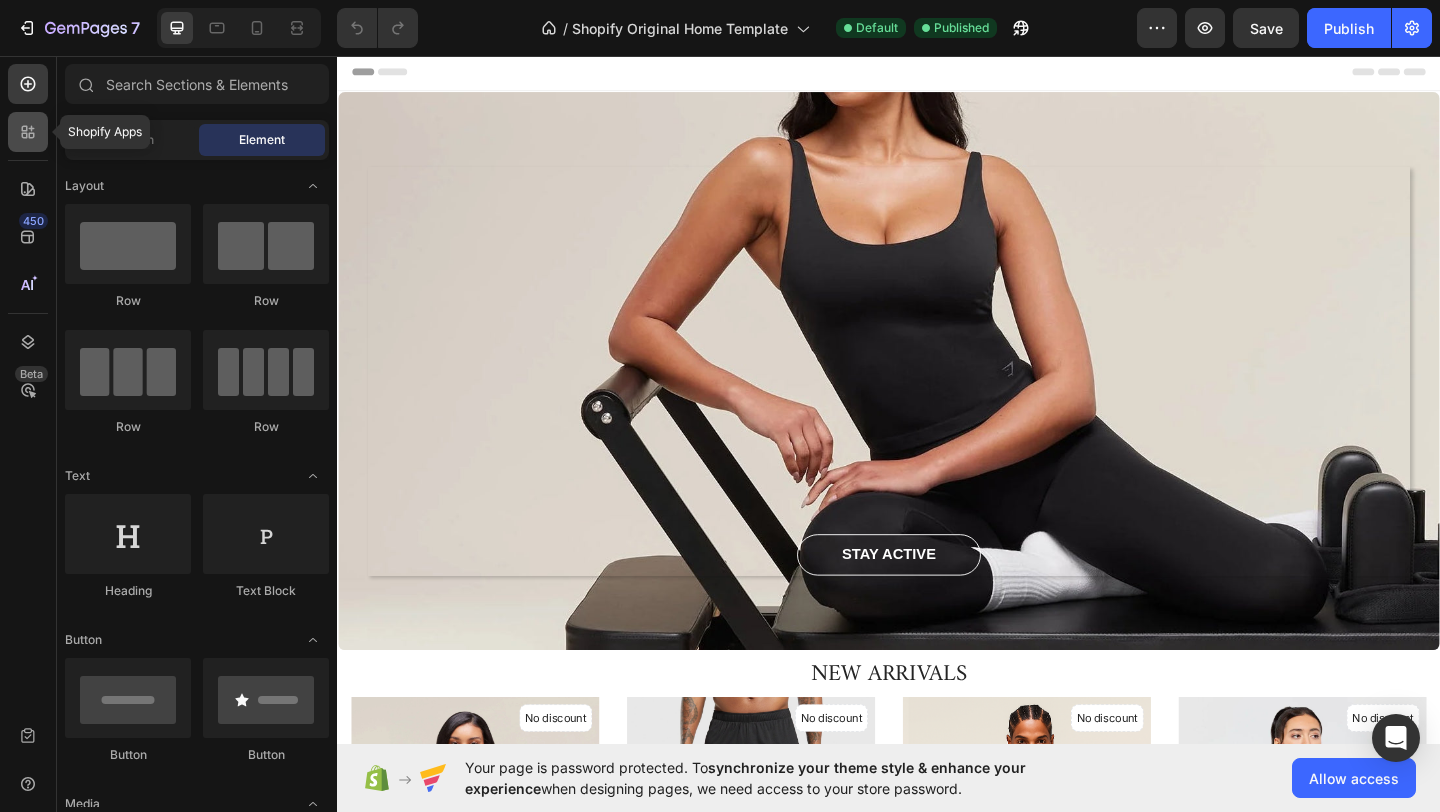 click 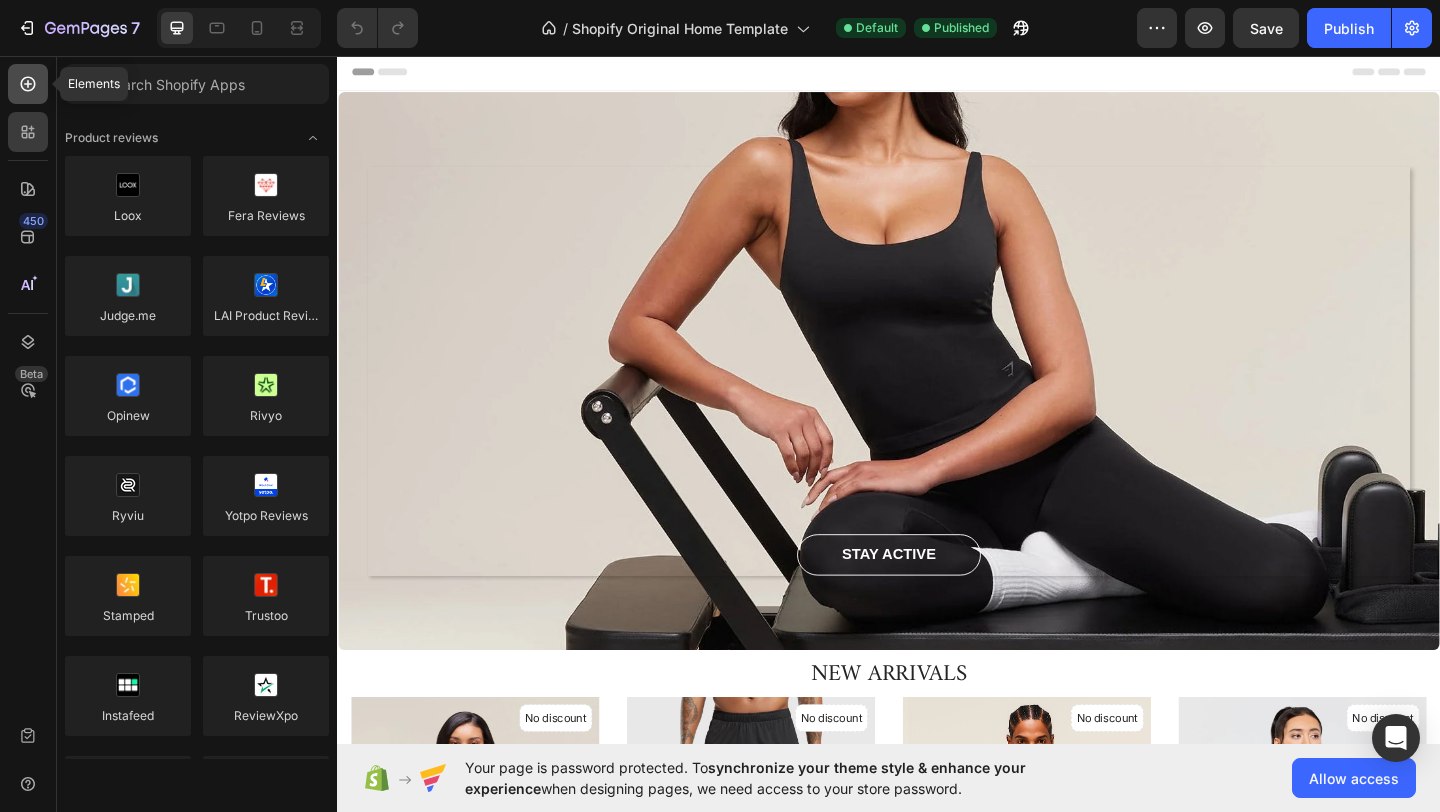 click 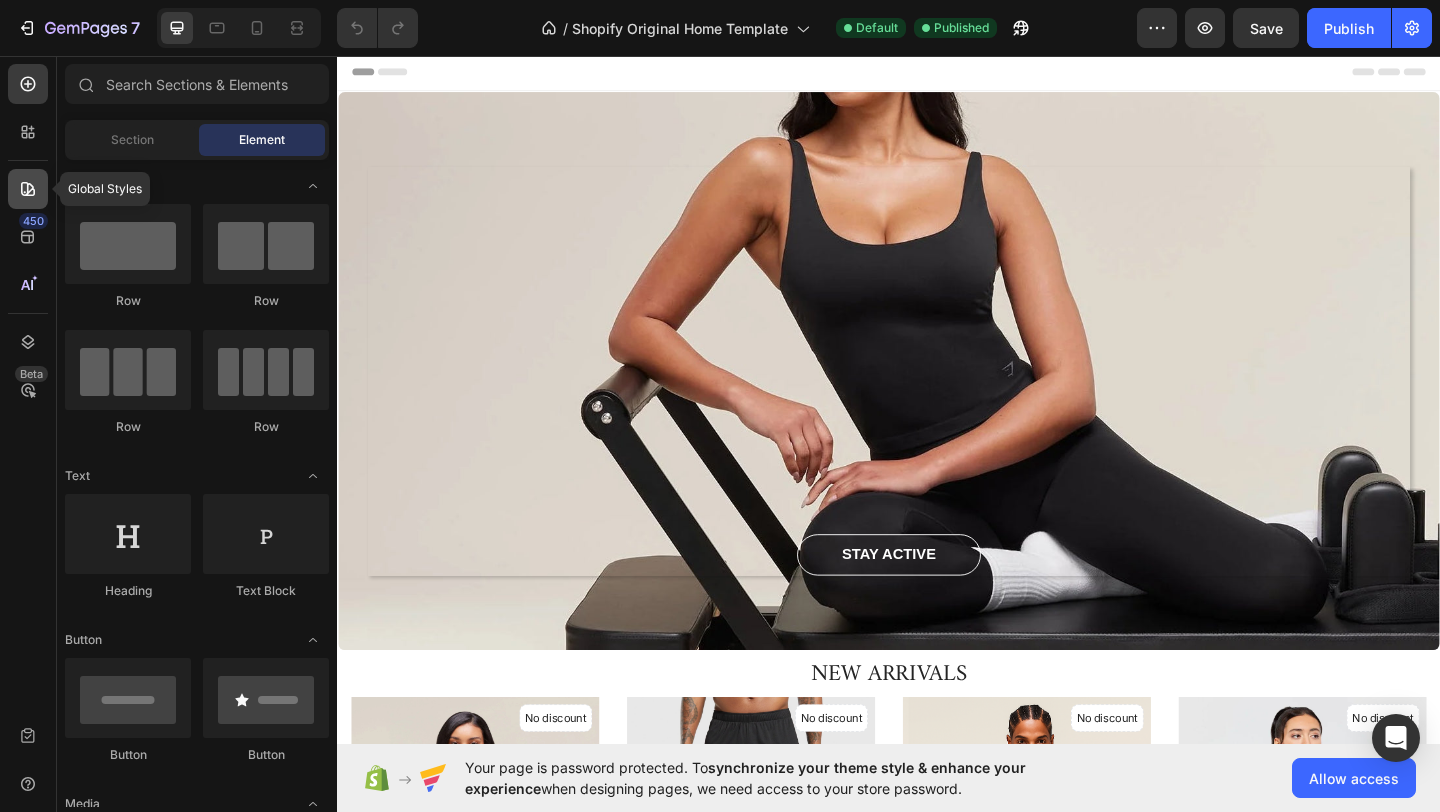 click 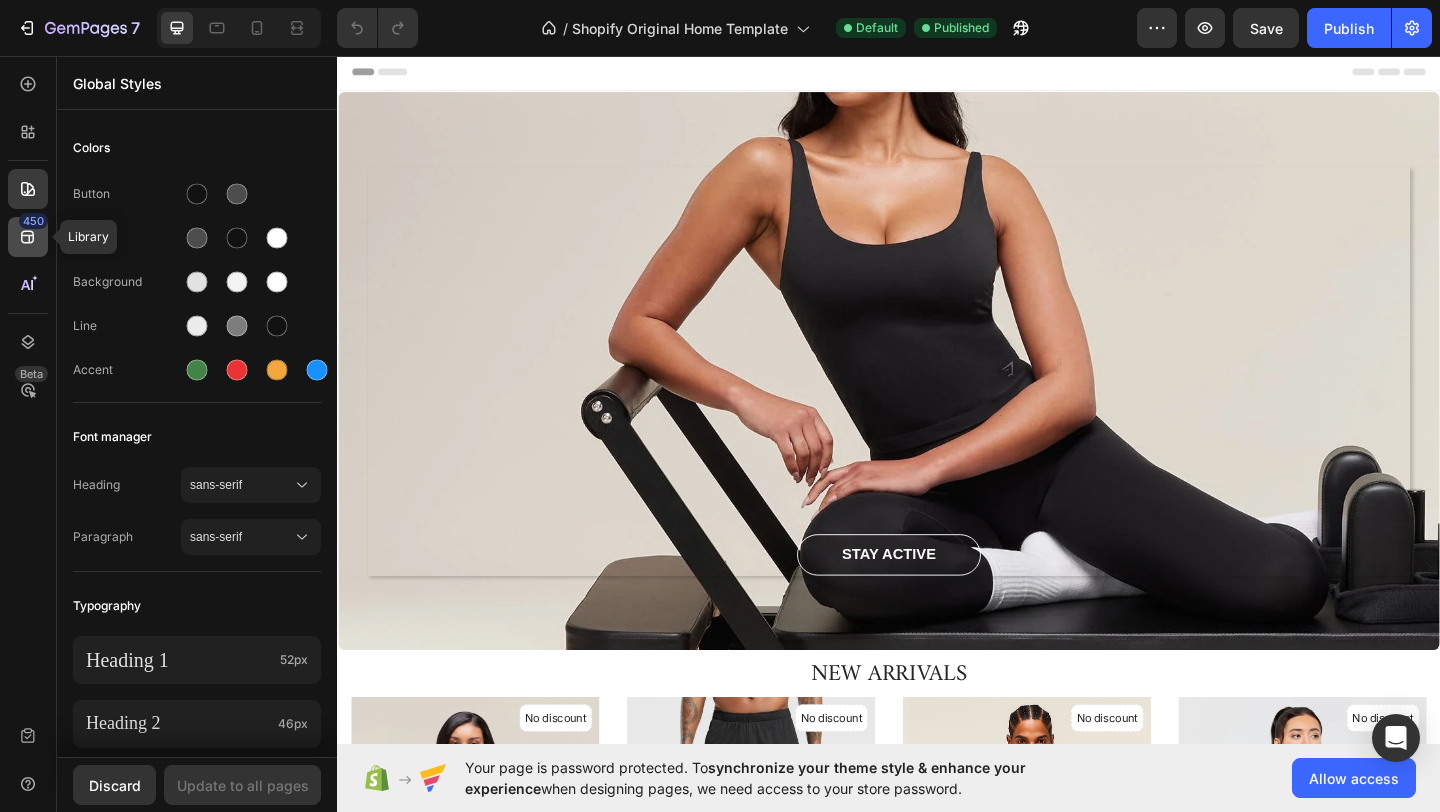 click 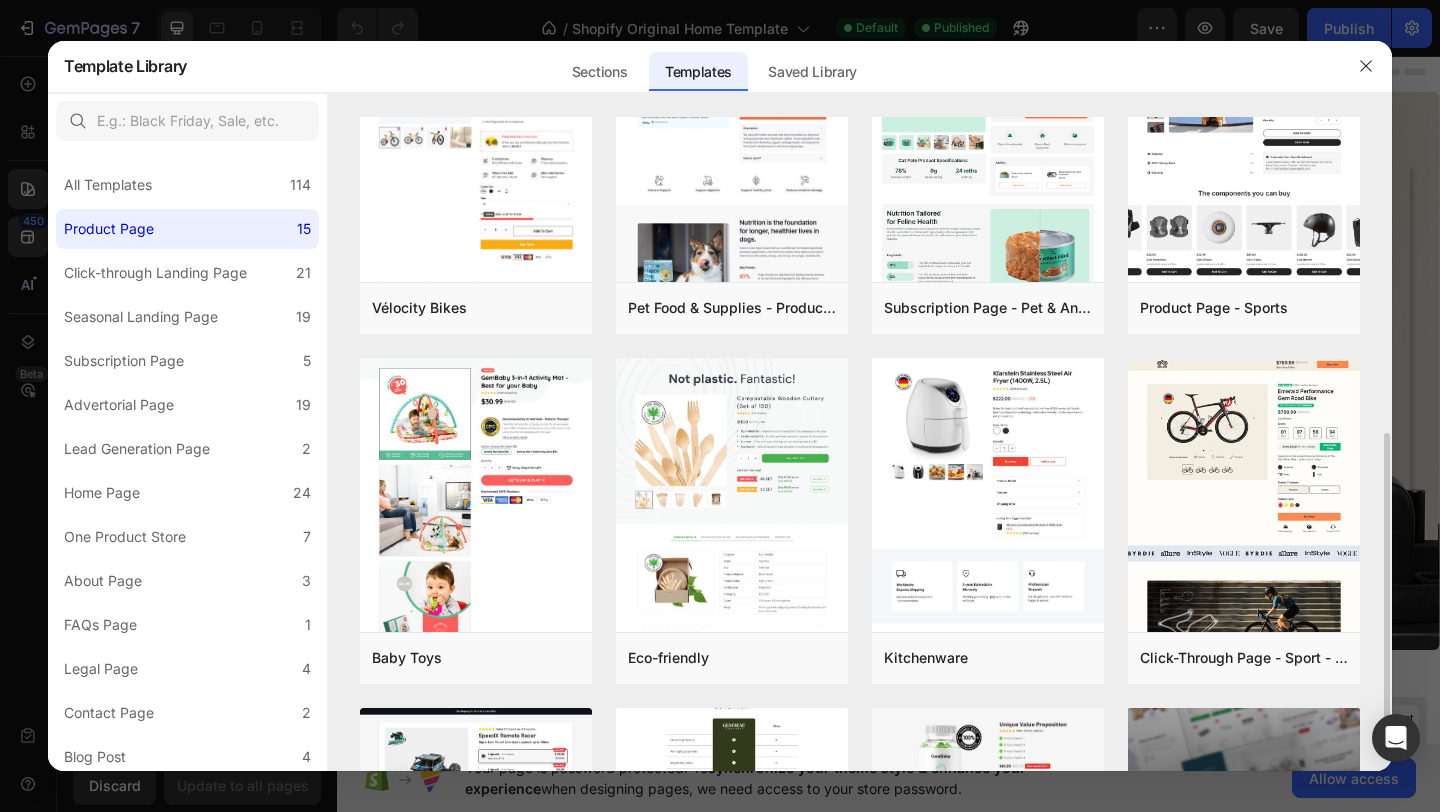 scroll, scrollTop: 0, scrollLeft: 0, axis: both 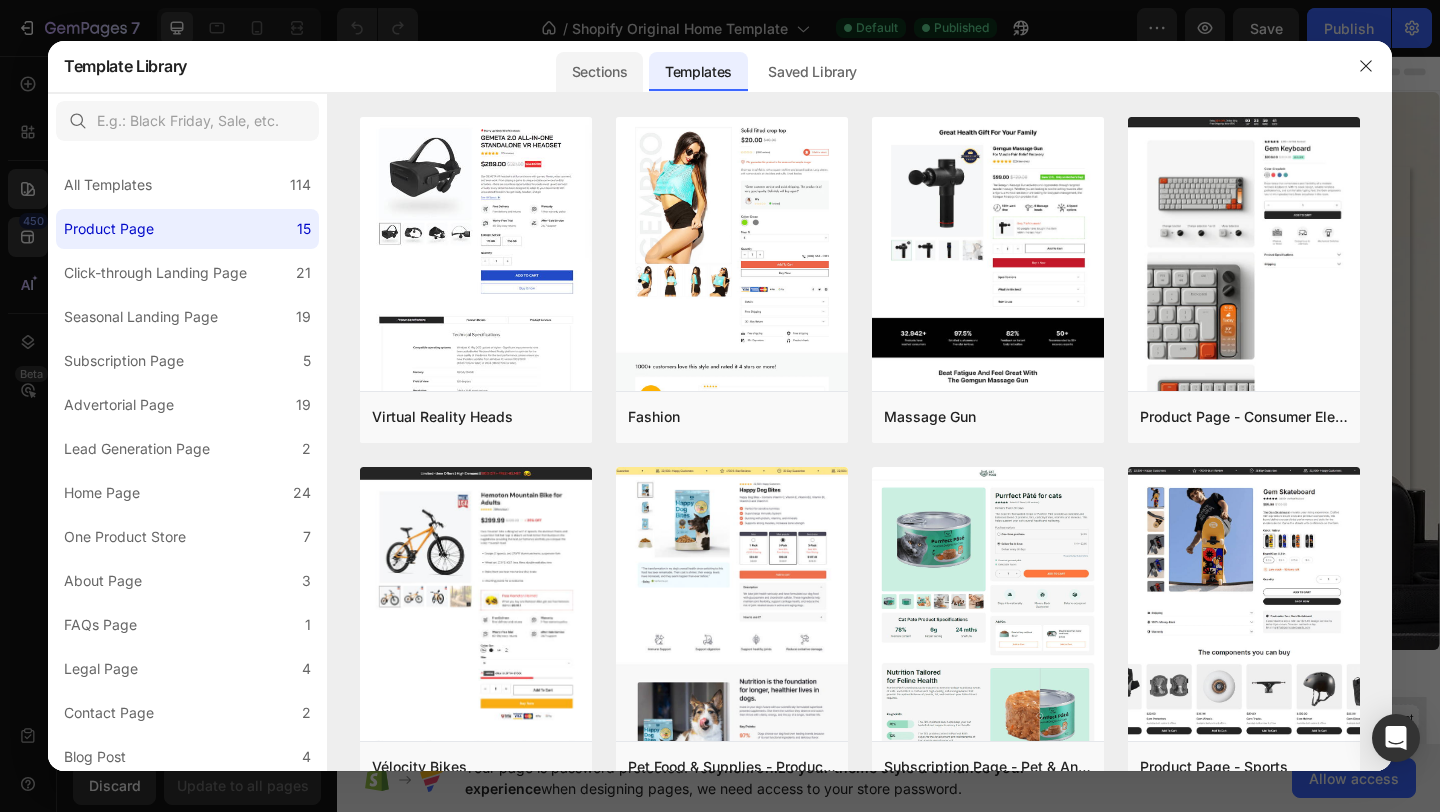 click on "Sections" 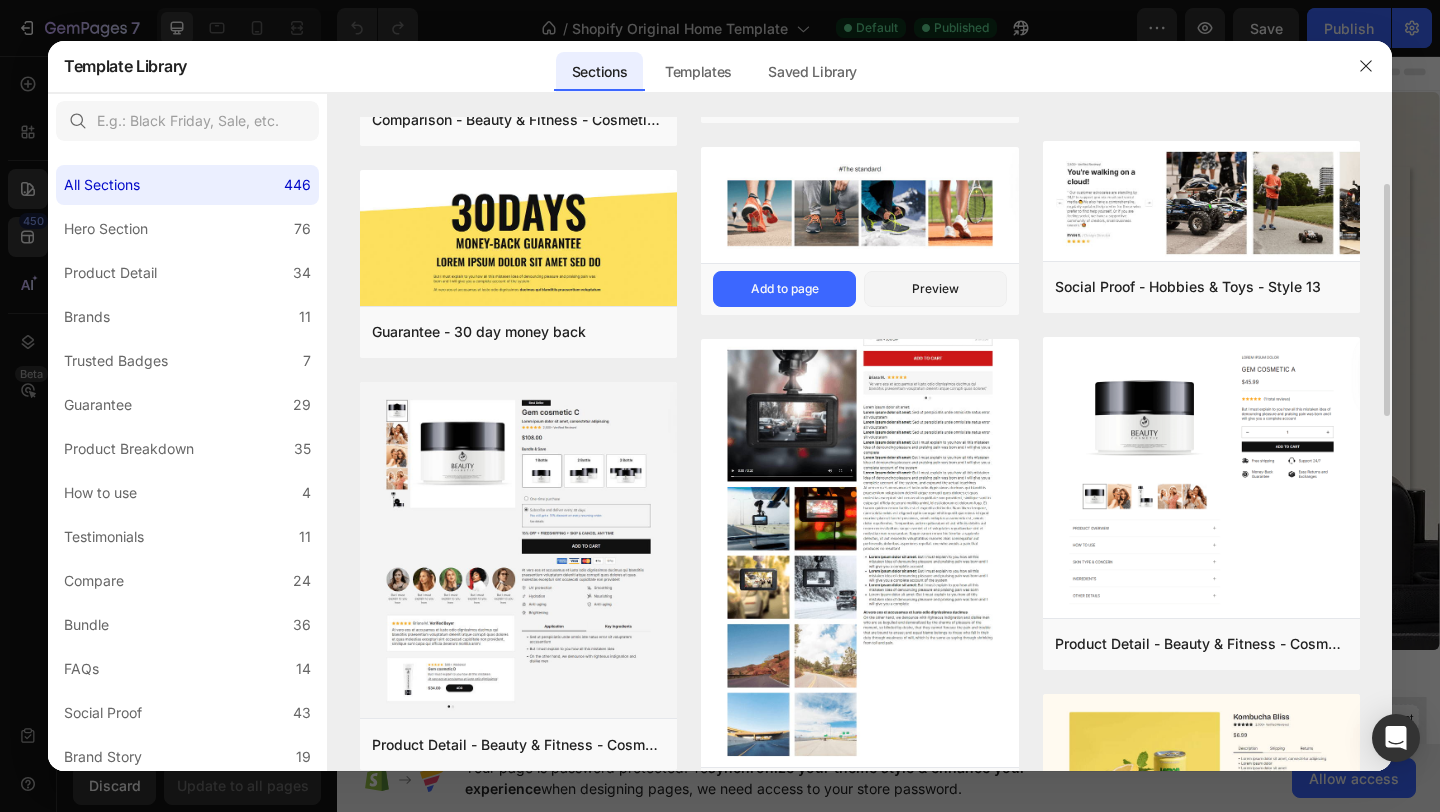 scroll, scrollTop: 211, scrollLeft: 0, axis: vertical 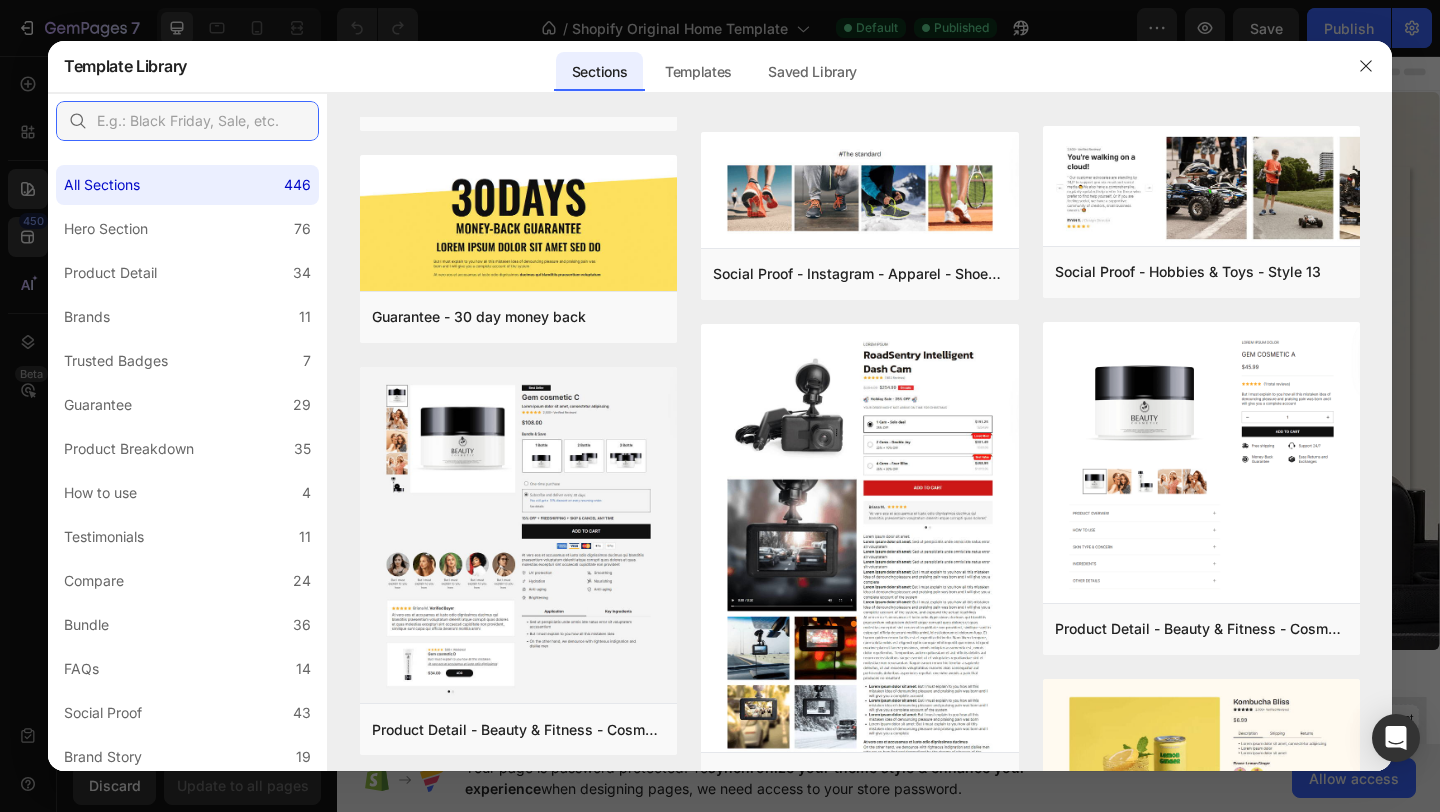 click at bounding box center (187, 121) 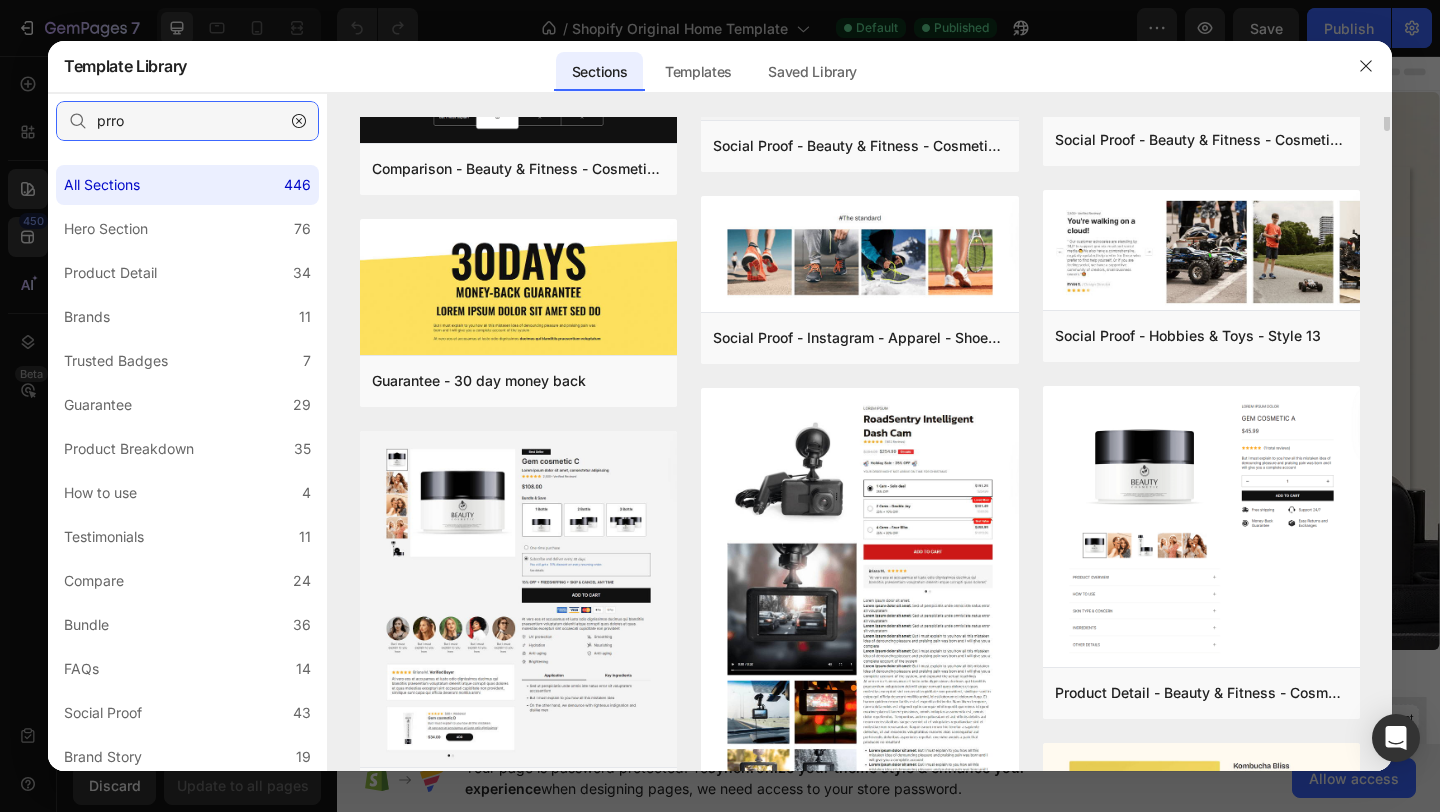 scroll, scrollTop: 0, scrollLeft: 0, axis: both 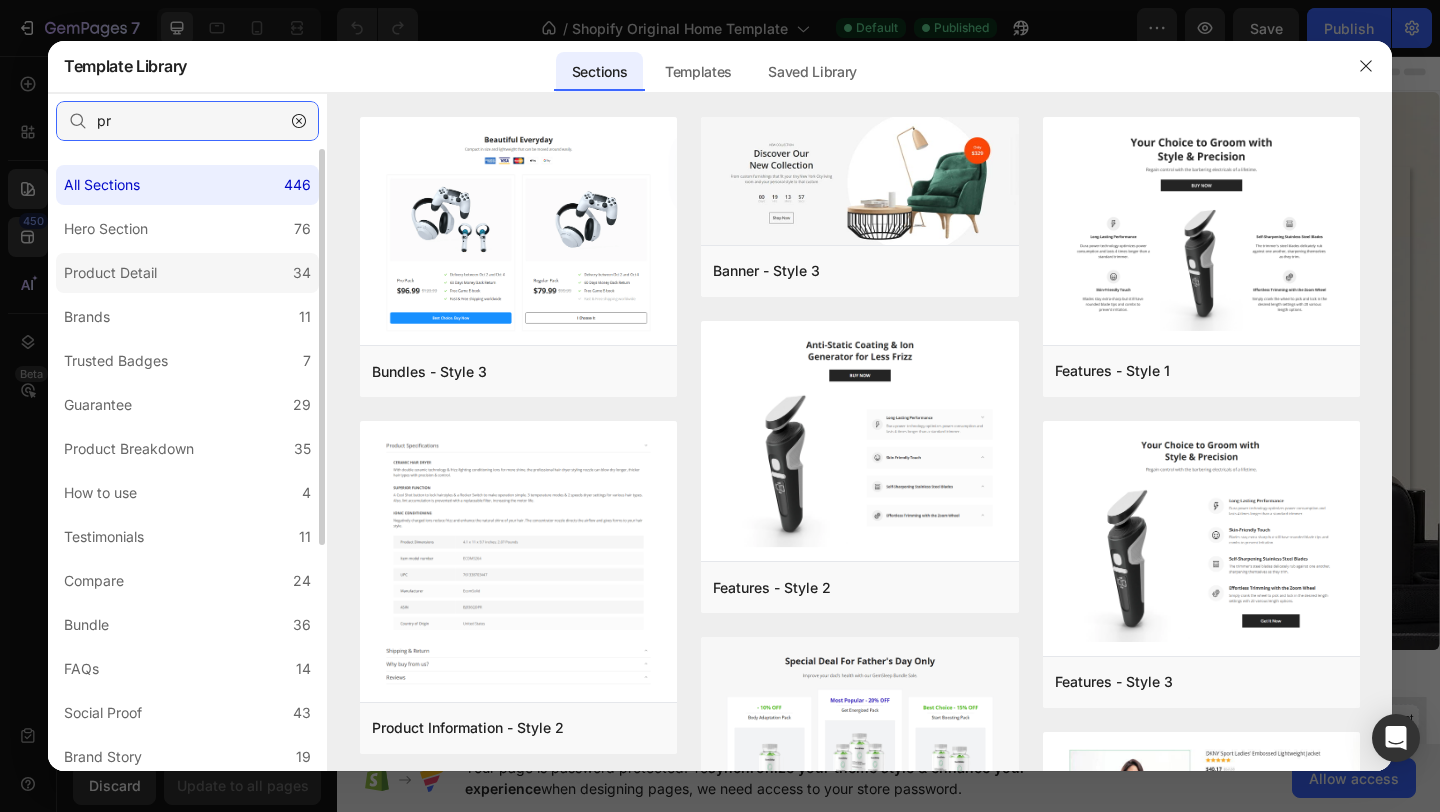 type on "pr" 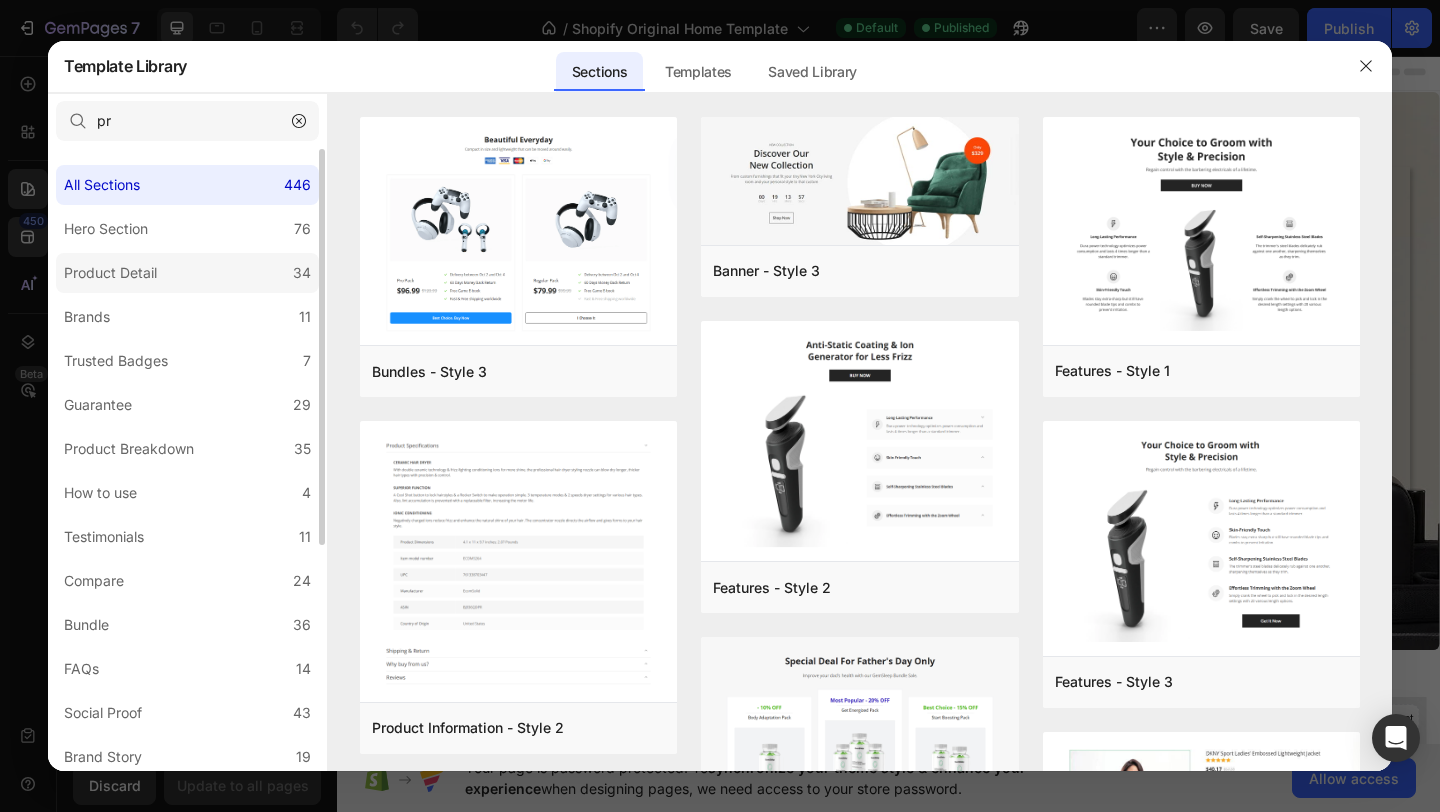 click on "Product Detail 34" 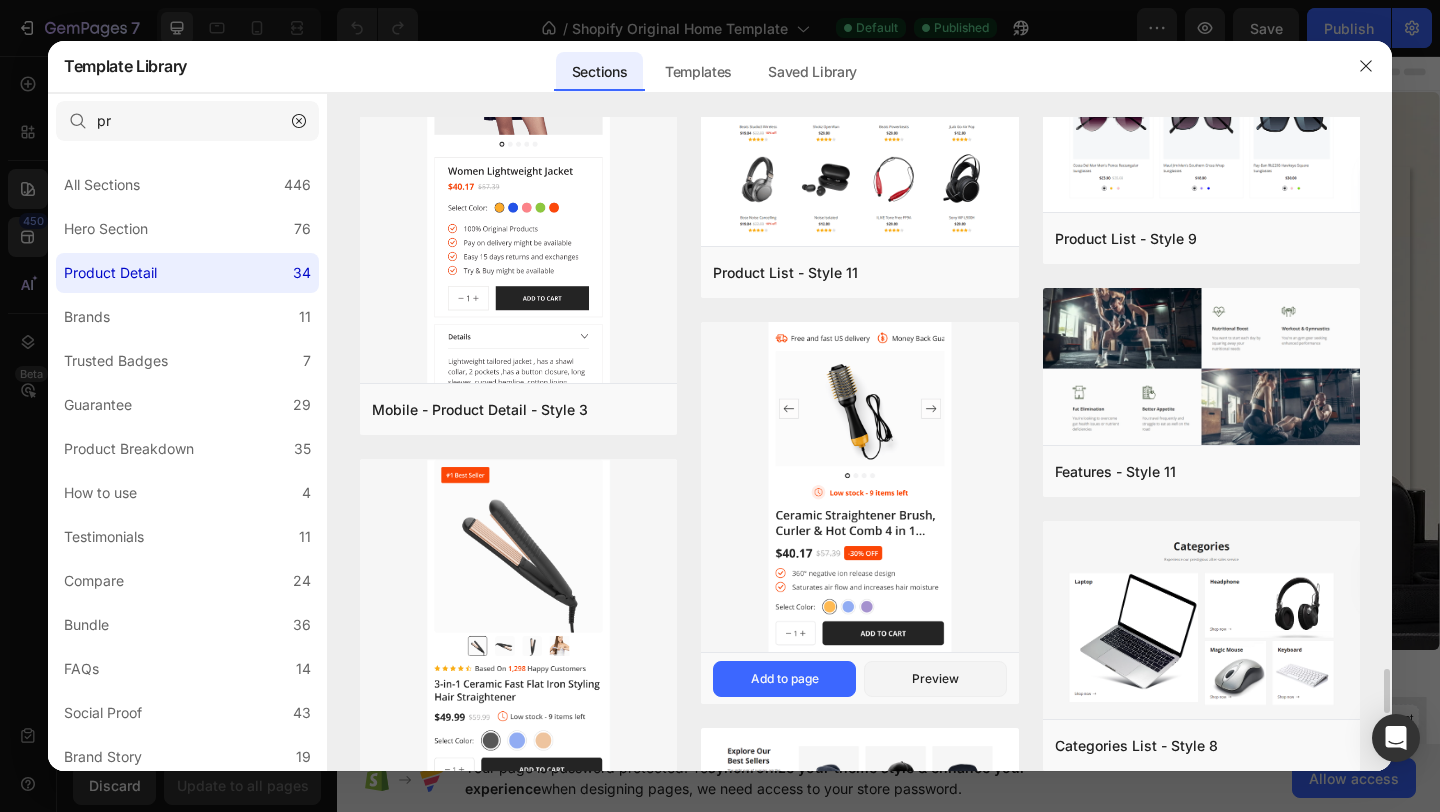 scroll, scrollTop: 8064, scrollLeft: 0, axis: vertical 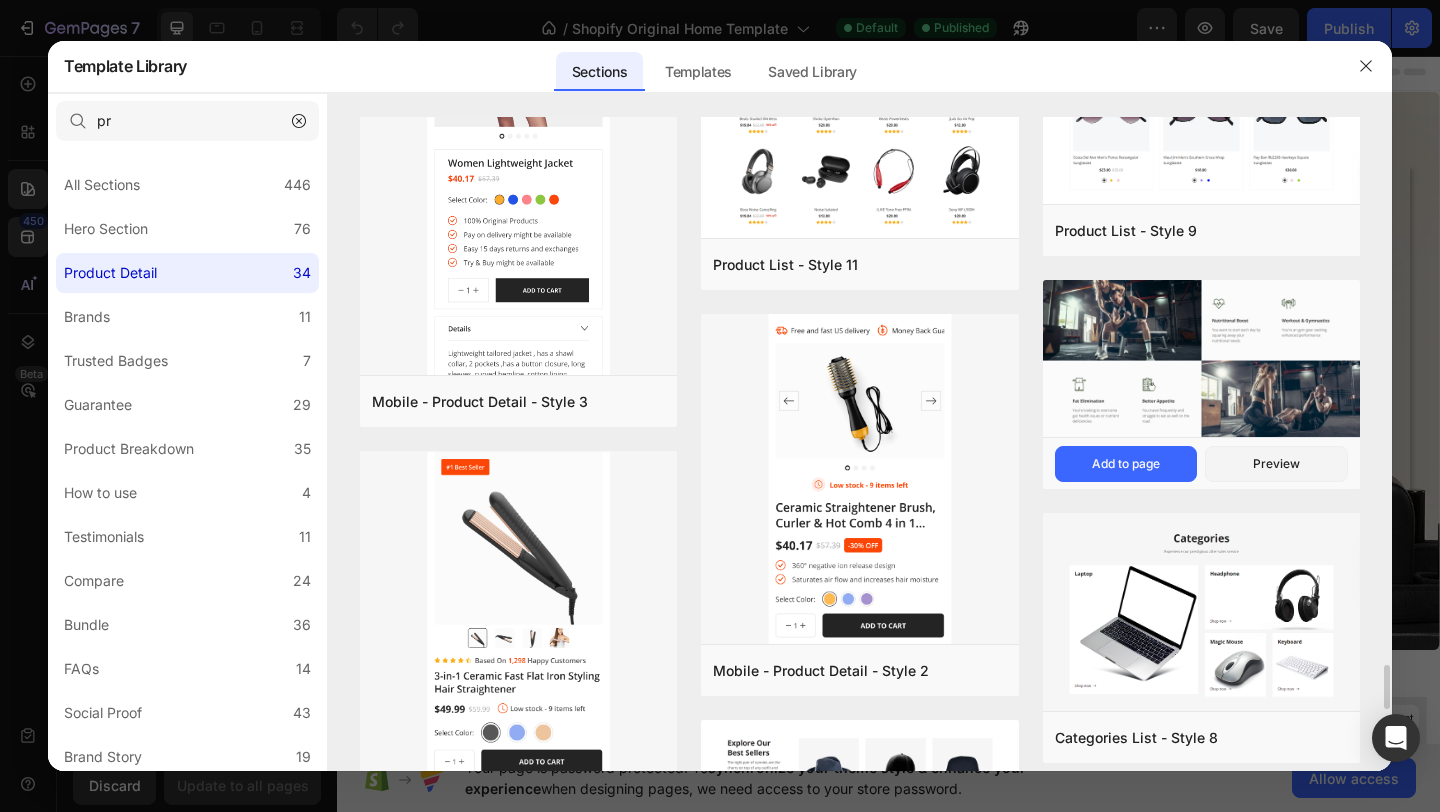 click on "Preview" at bounding box center (0, 0) 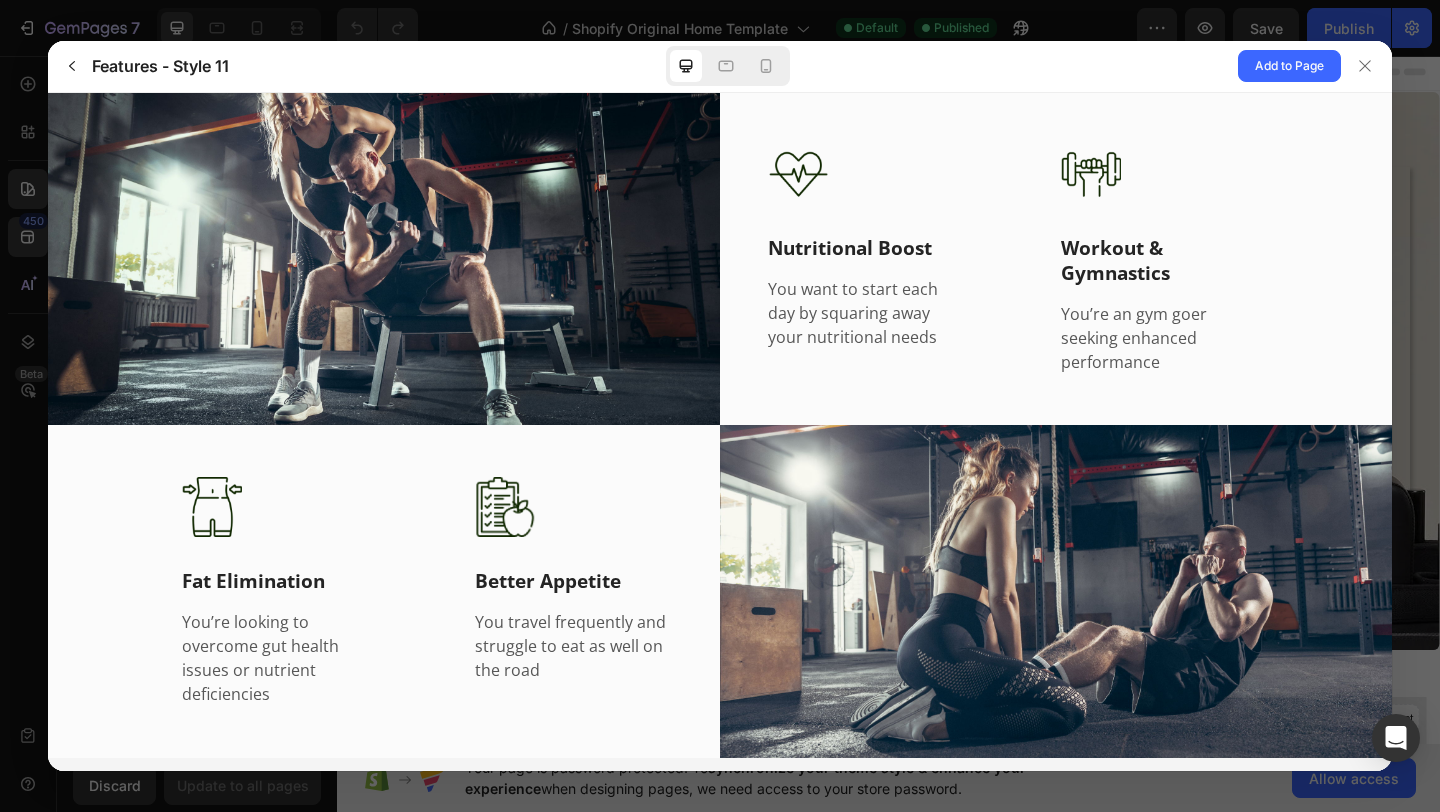 scroll, scrollTop: 0, scrollLeft: 0, axis: both 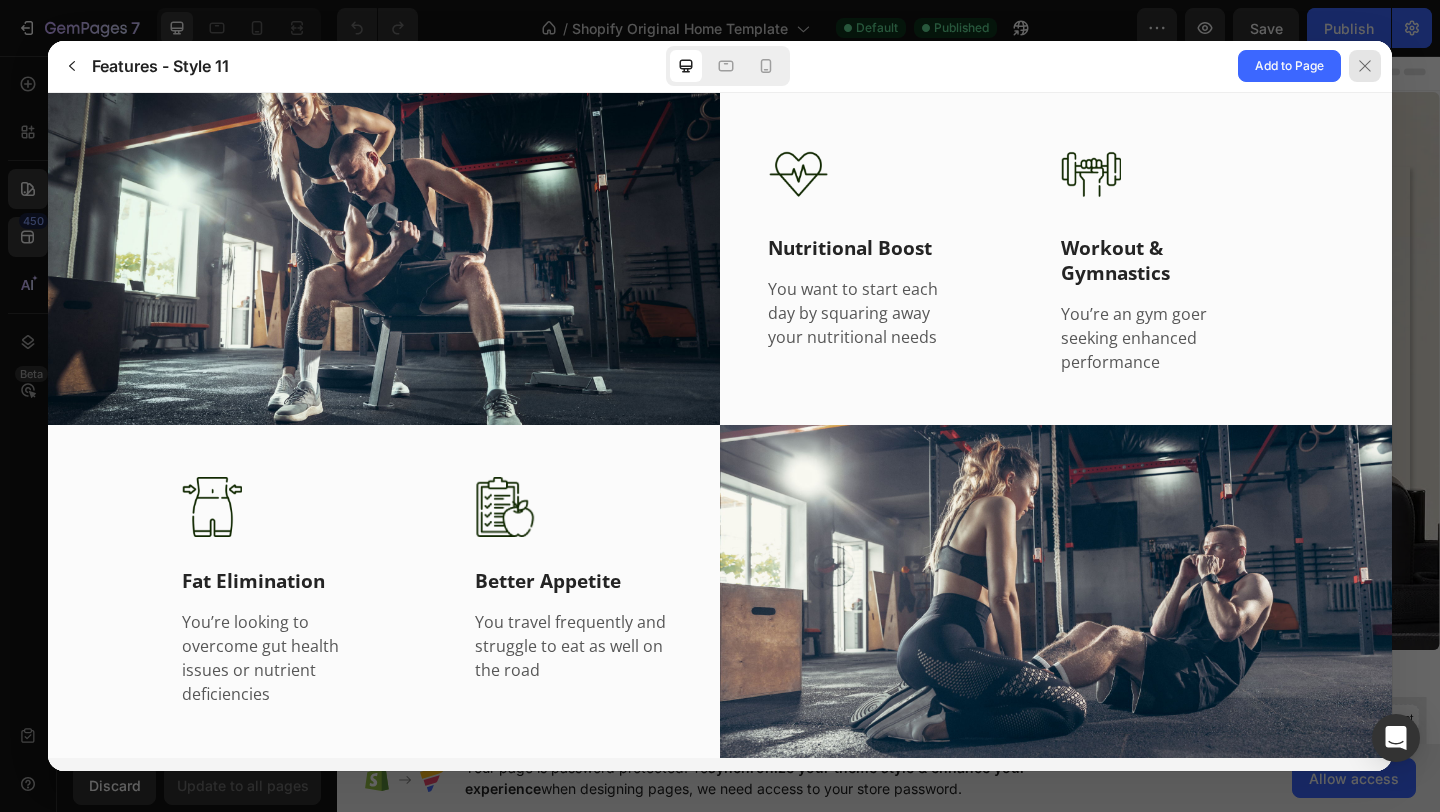 drag, startPoint x: 1281, startPoint y: 454, endPoint x: 1363, endPoint y: 69, distance: 393.63562 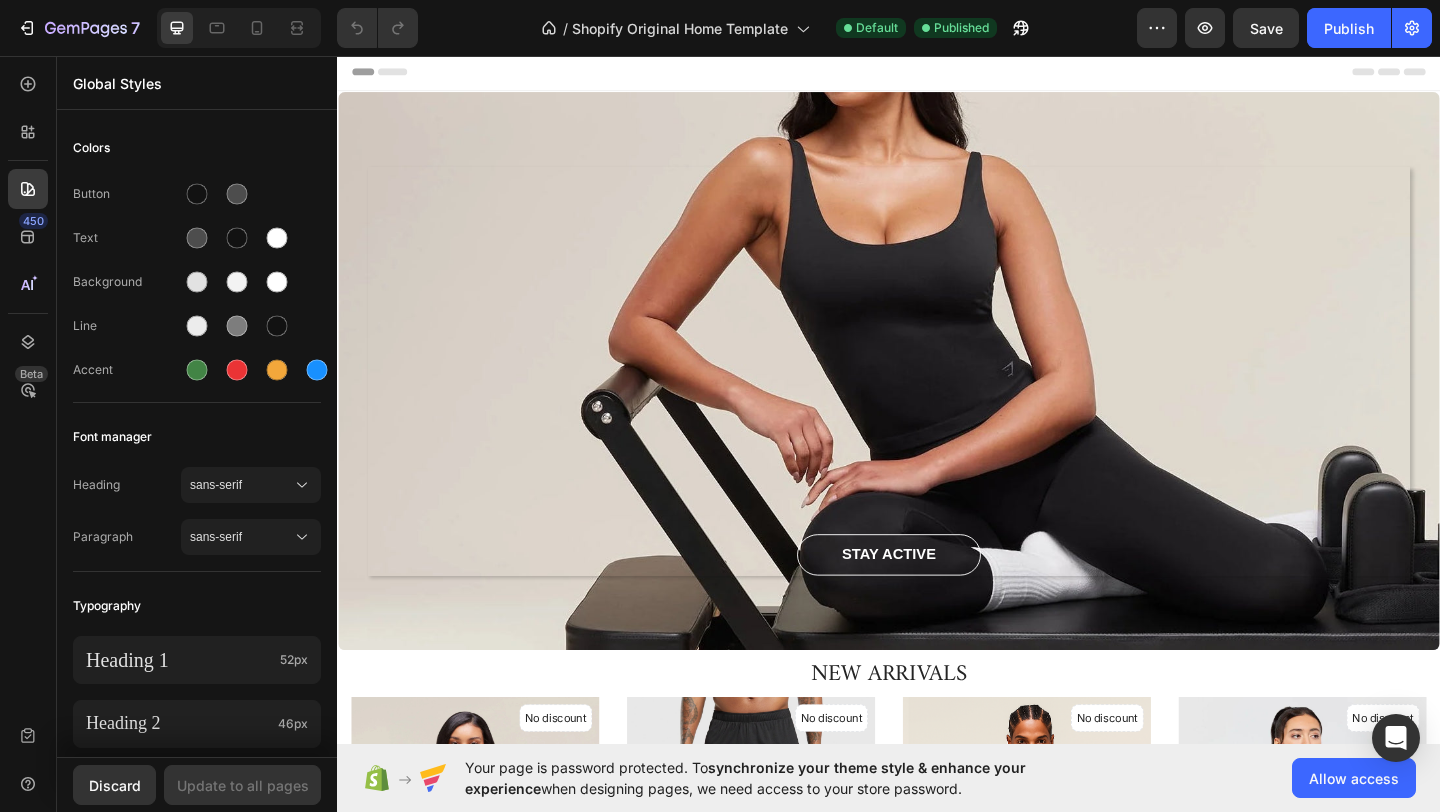 scroll, scrollTop: 133, scrollLeft: 0, axis: vertical 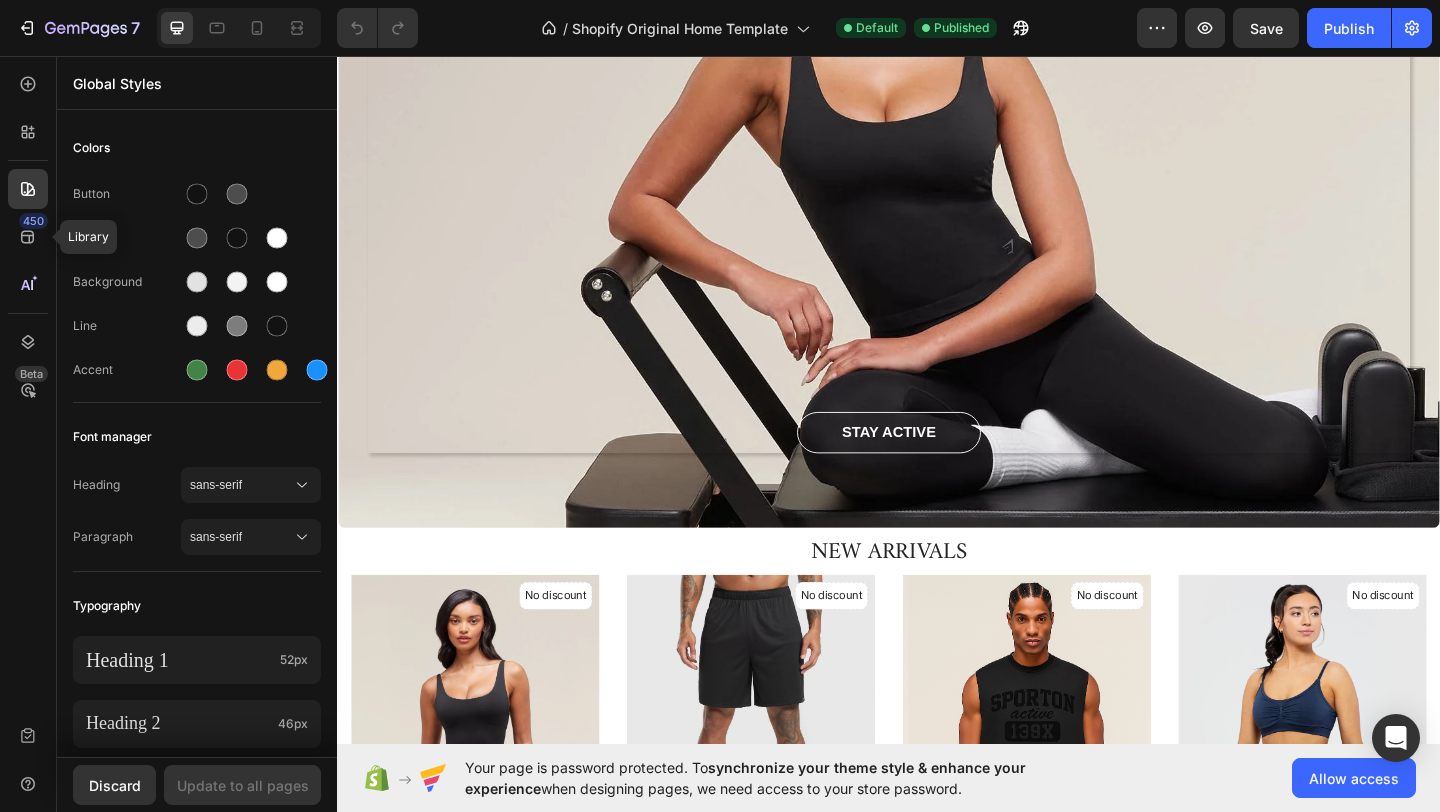 click 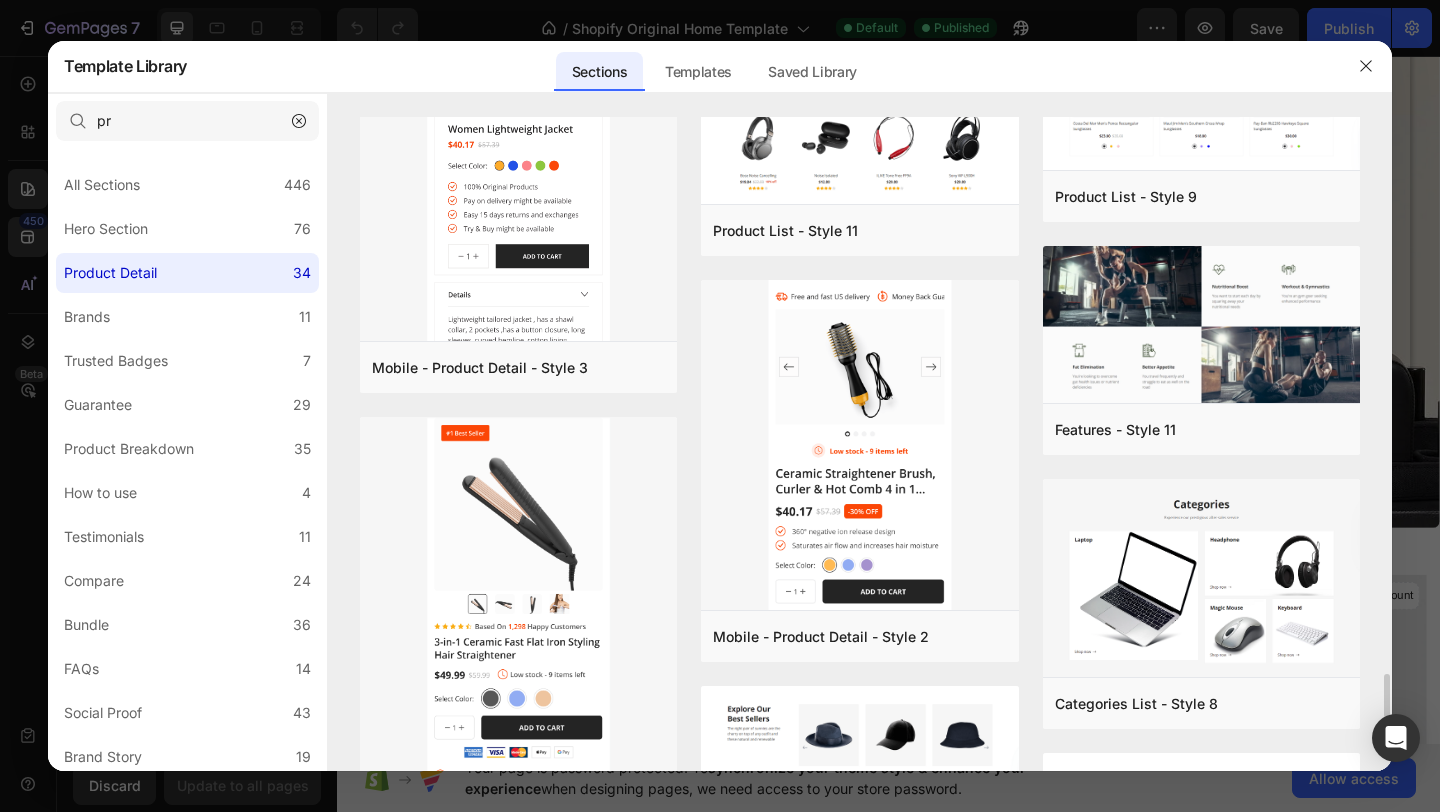 scroll, scrollTop: 8097, scrollLeft: 0, axis: vertical 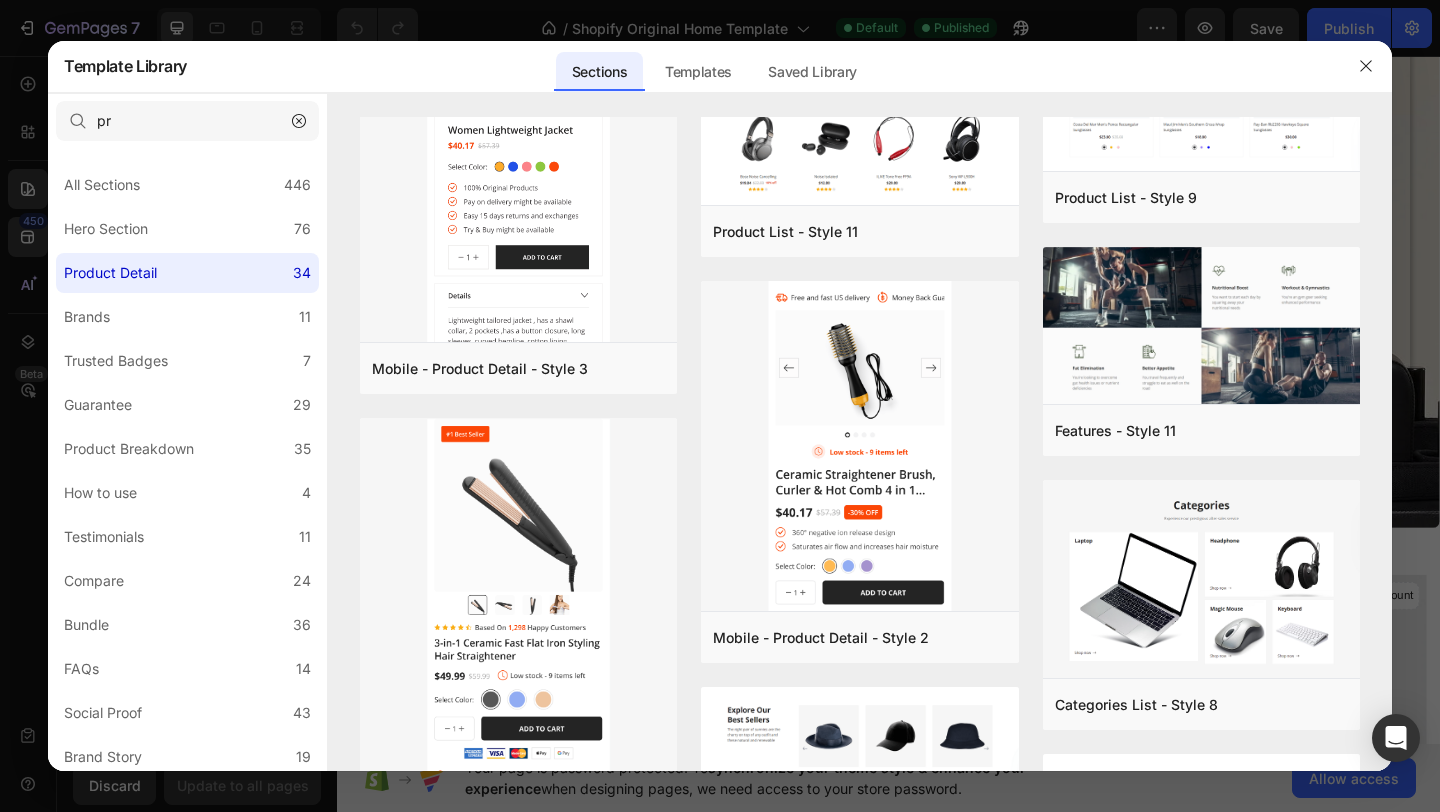 click at bounding box center (1201, -7879) 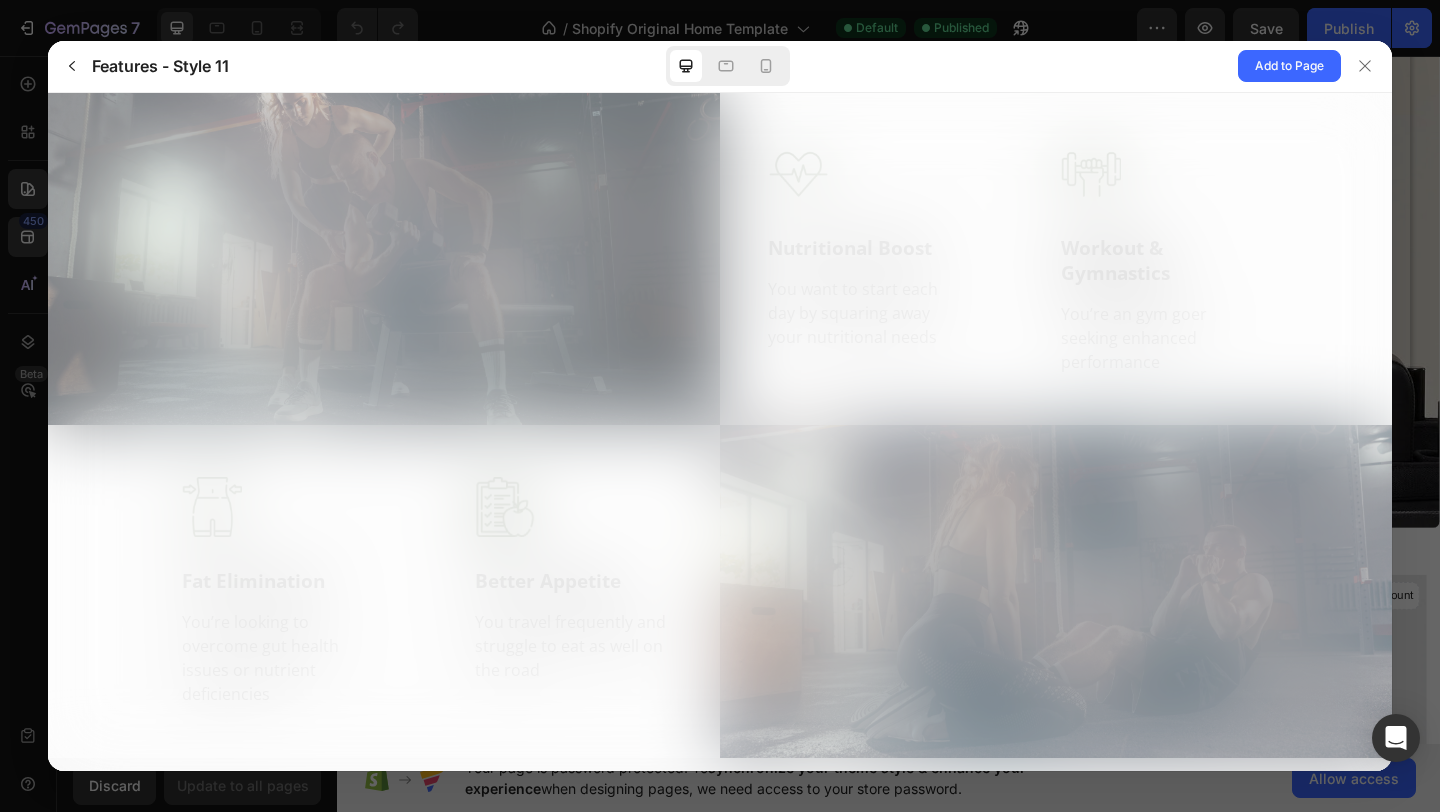 scroll, scrollTop: 0, scrollLeft: 0, axis: both 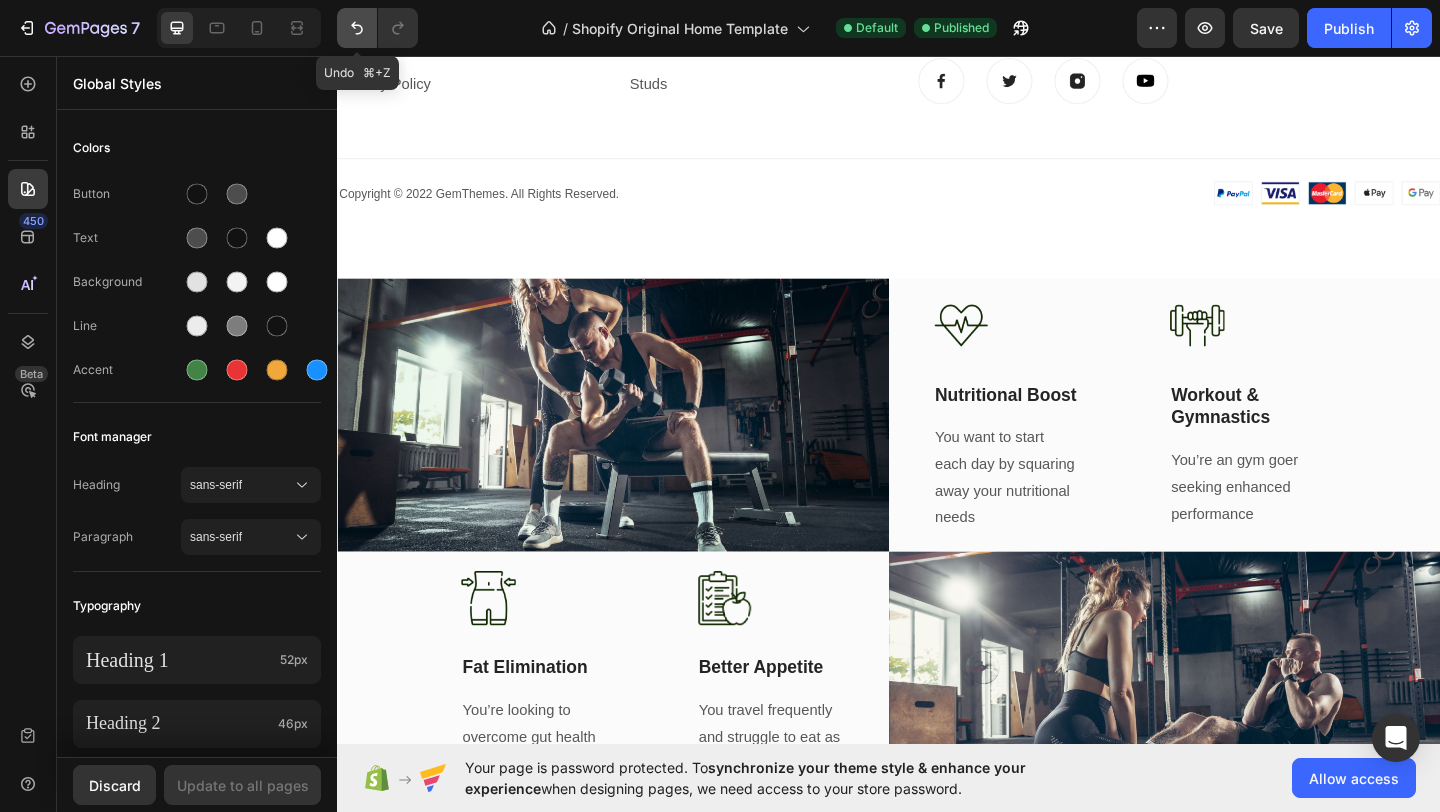 click 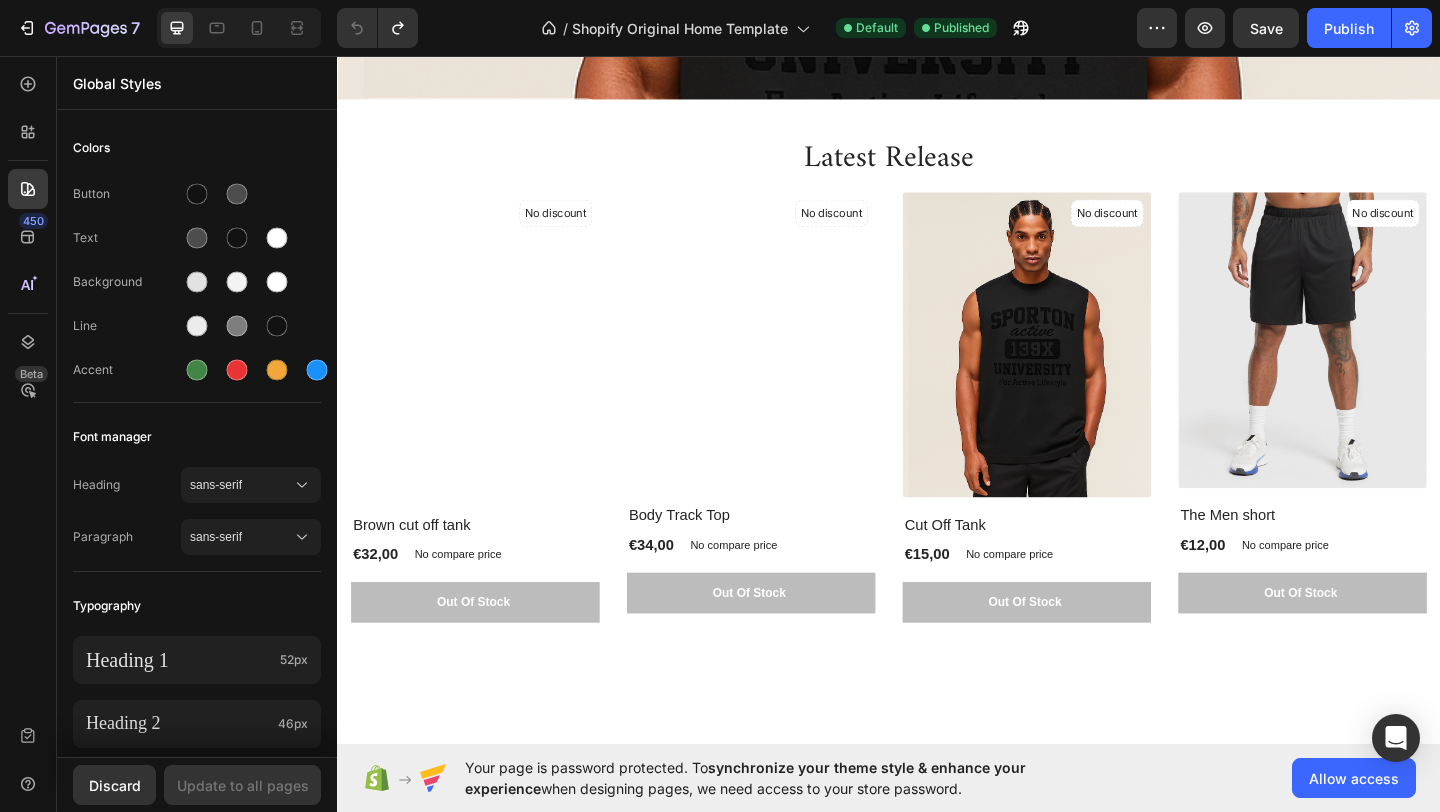 scroll, scrollTop: 1726, scrollLeft: 0, axis: vertical 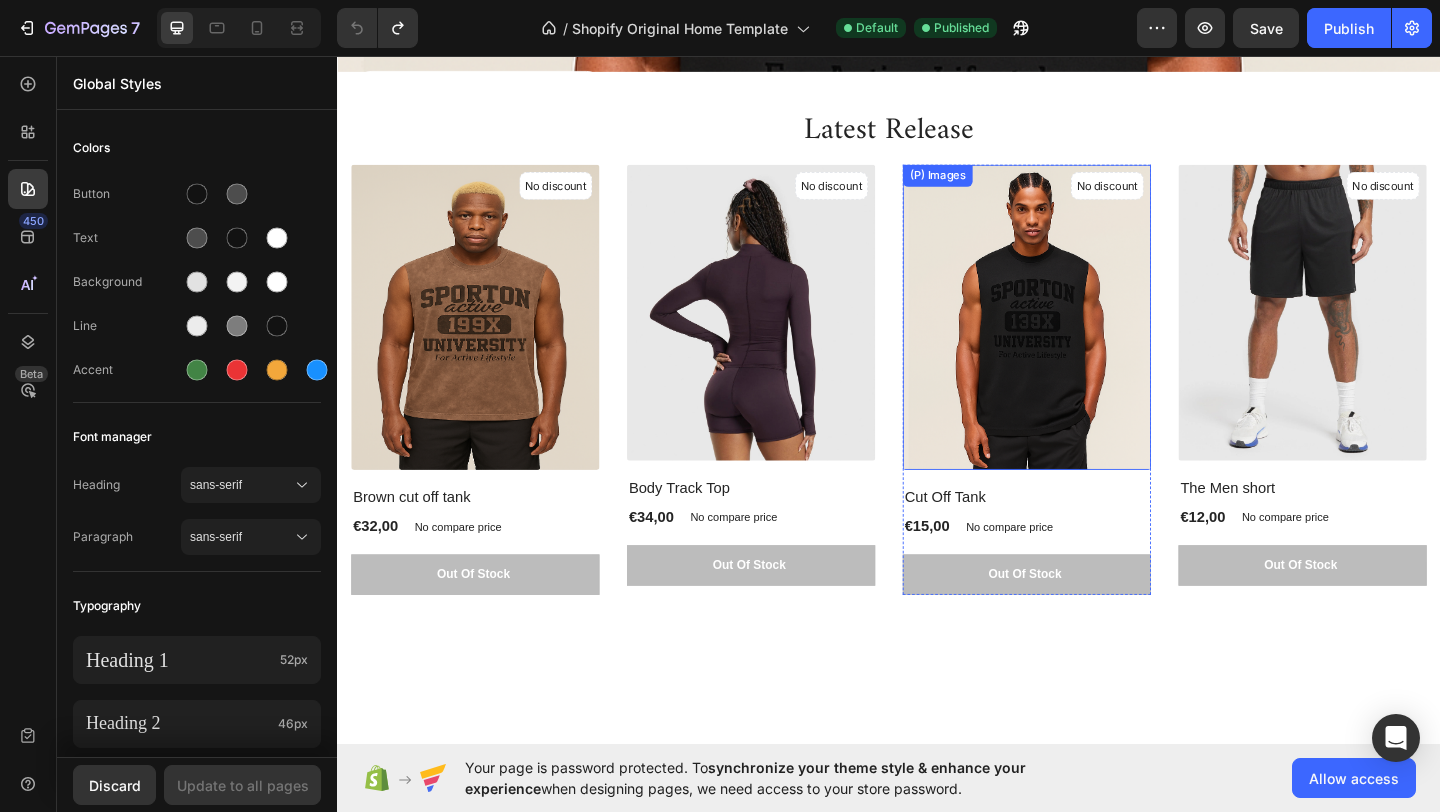 click at bounding box center [1087, 340] 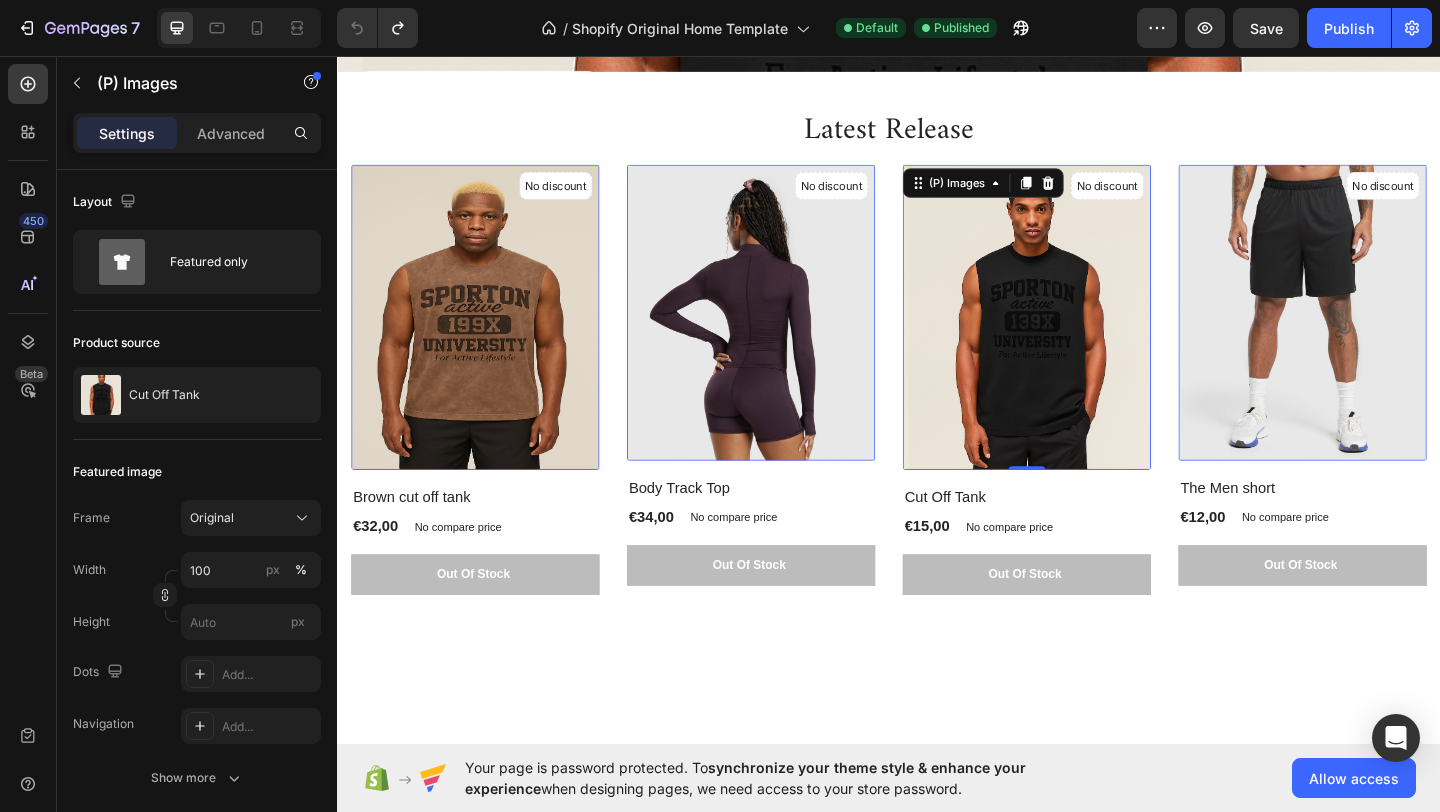 click at bounding box center [1087, 340] 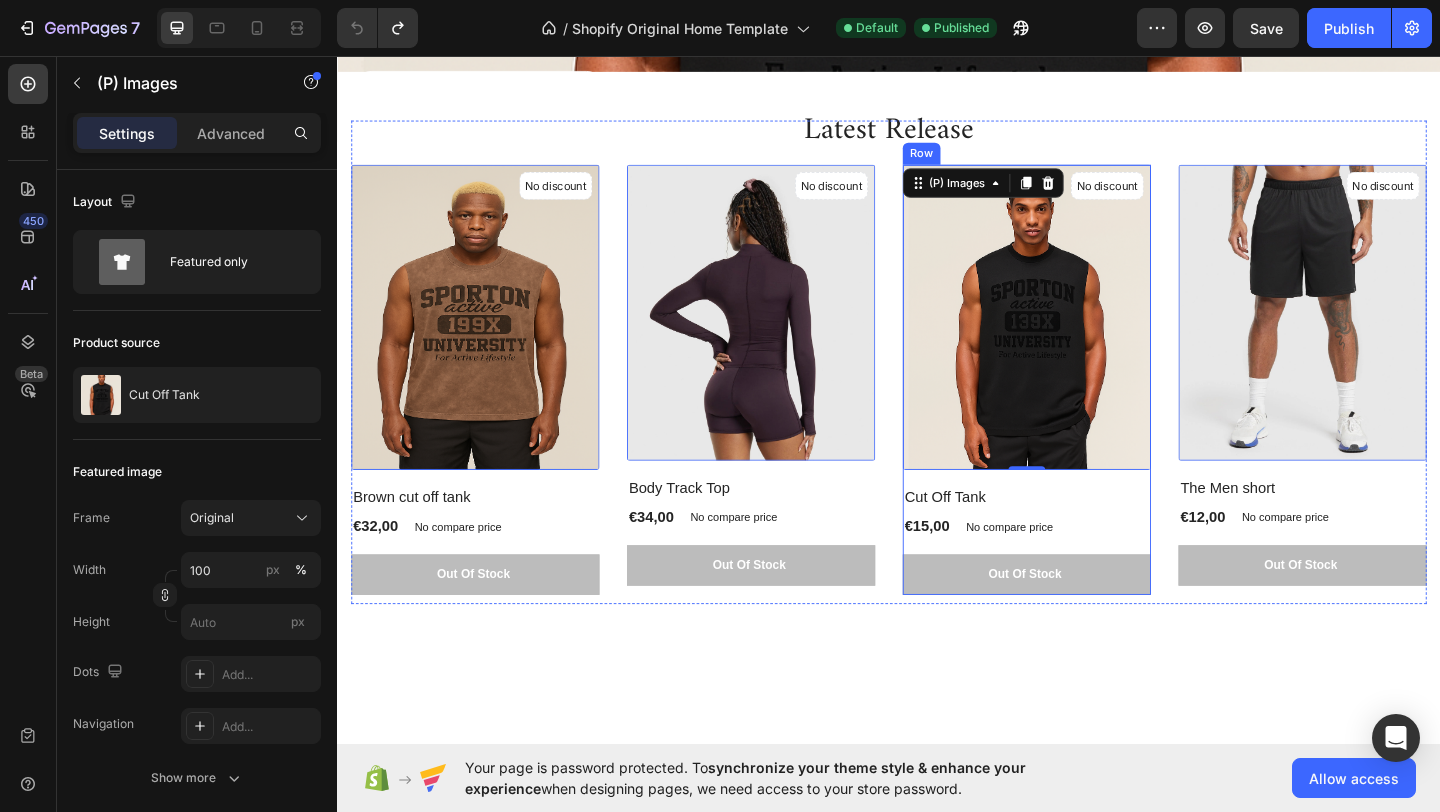click on "Cut Off Tank" at bounding box center (487, 536) 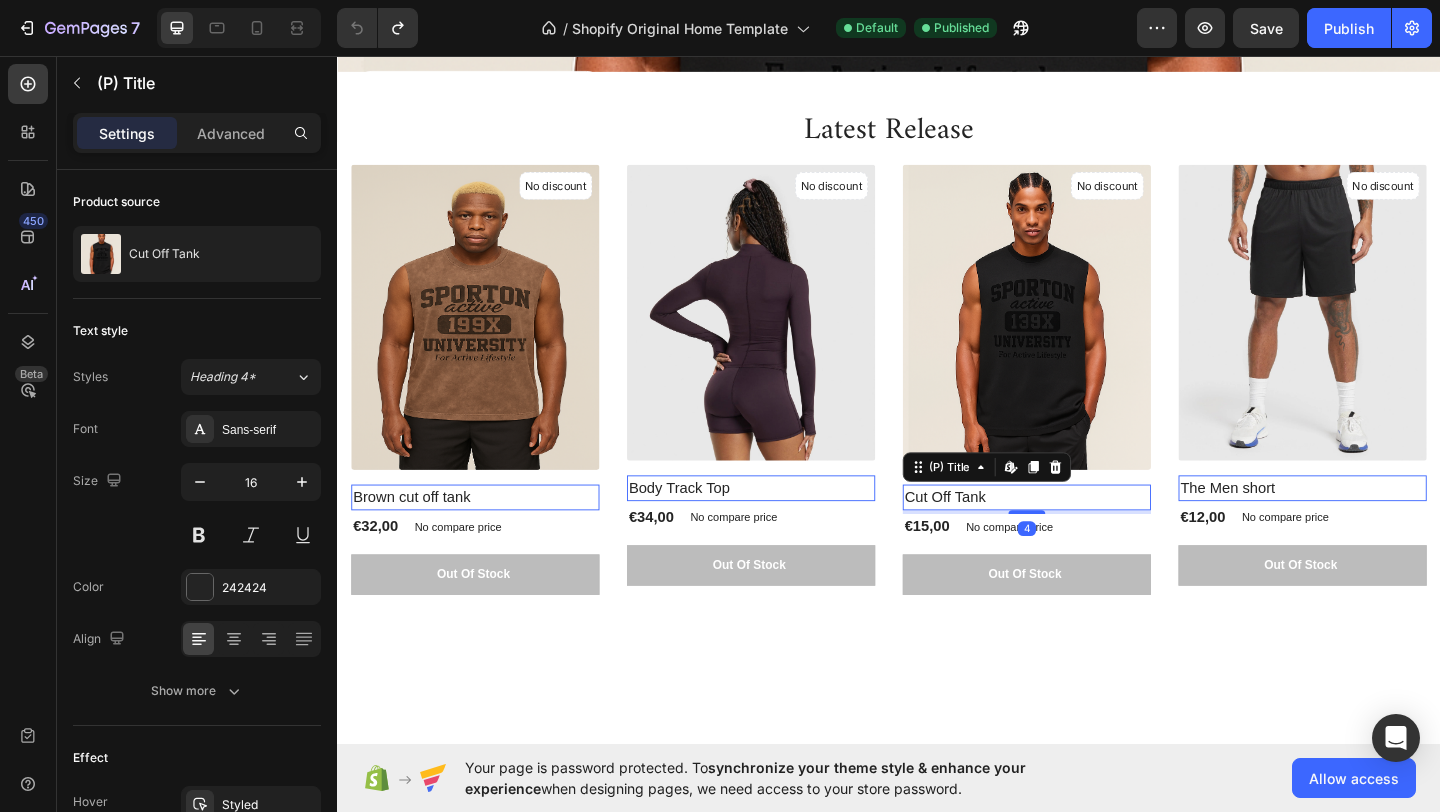 click on "Cut Off Tank" at bounding box center (487, 536) 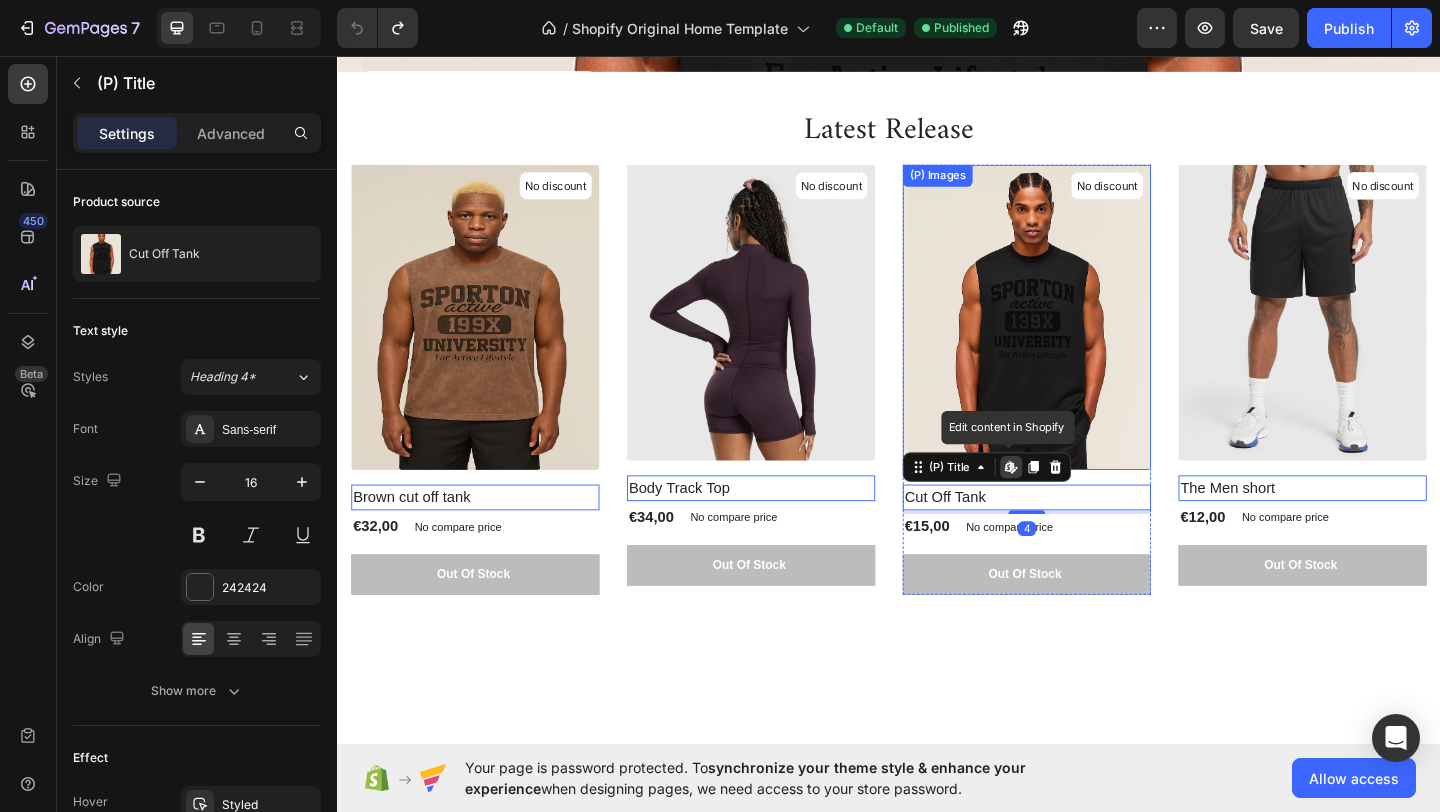 click at bounding box center [1087, 340] 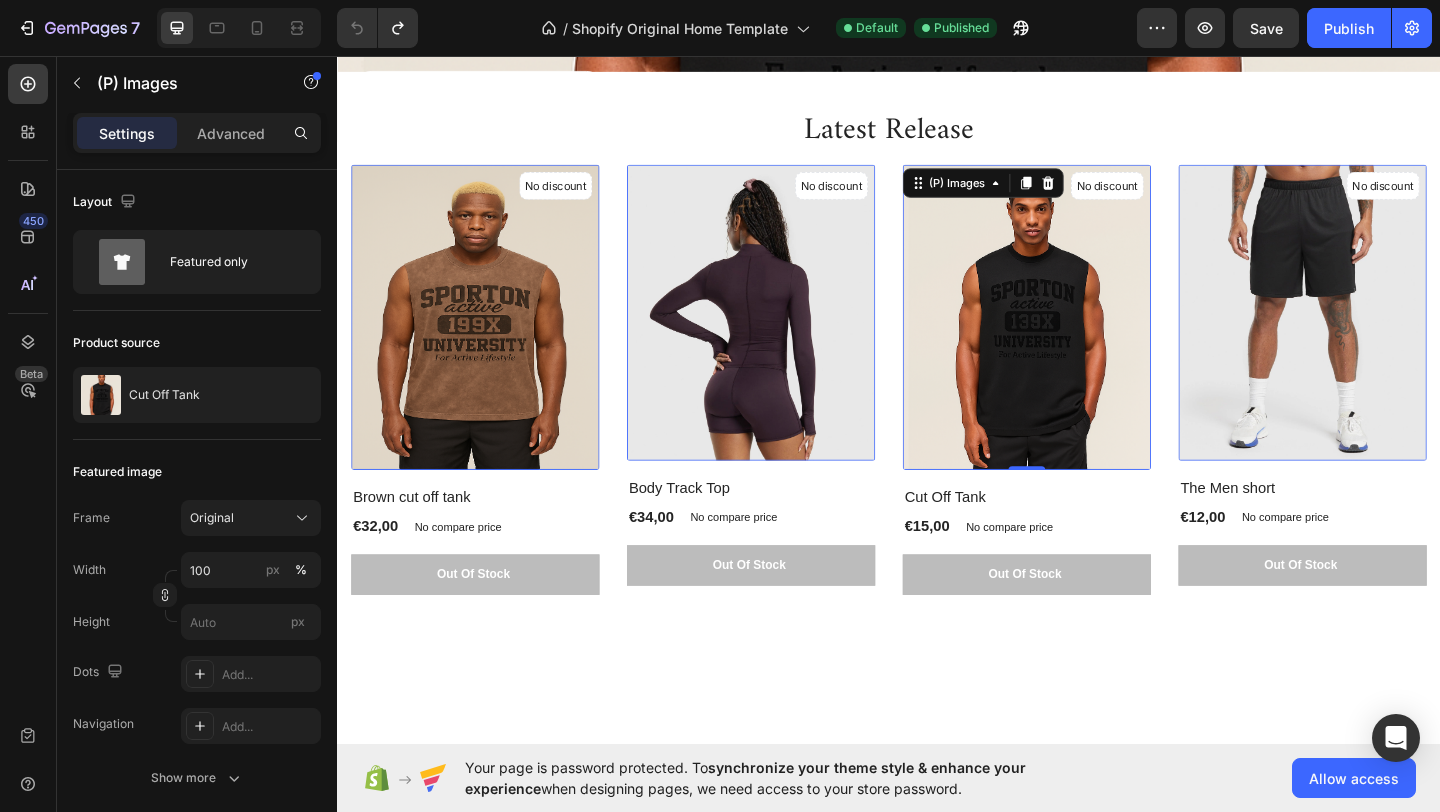 click at bounding box center (1087, 340) 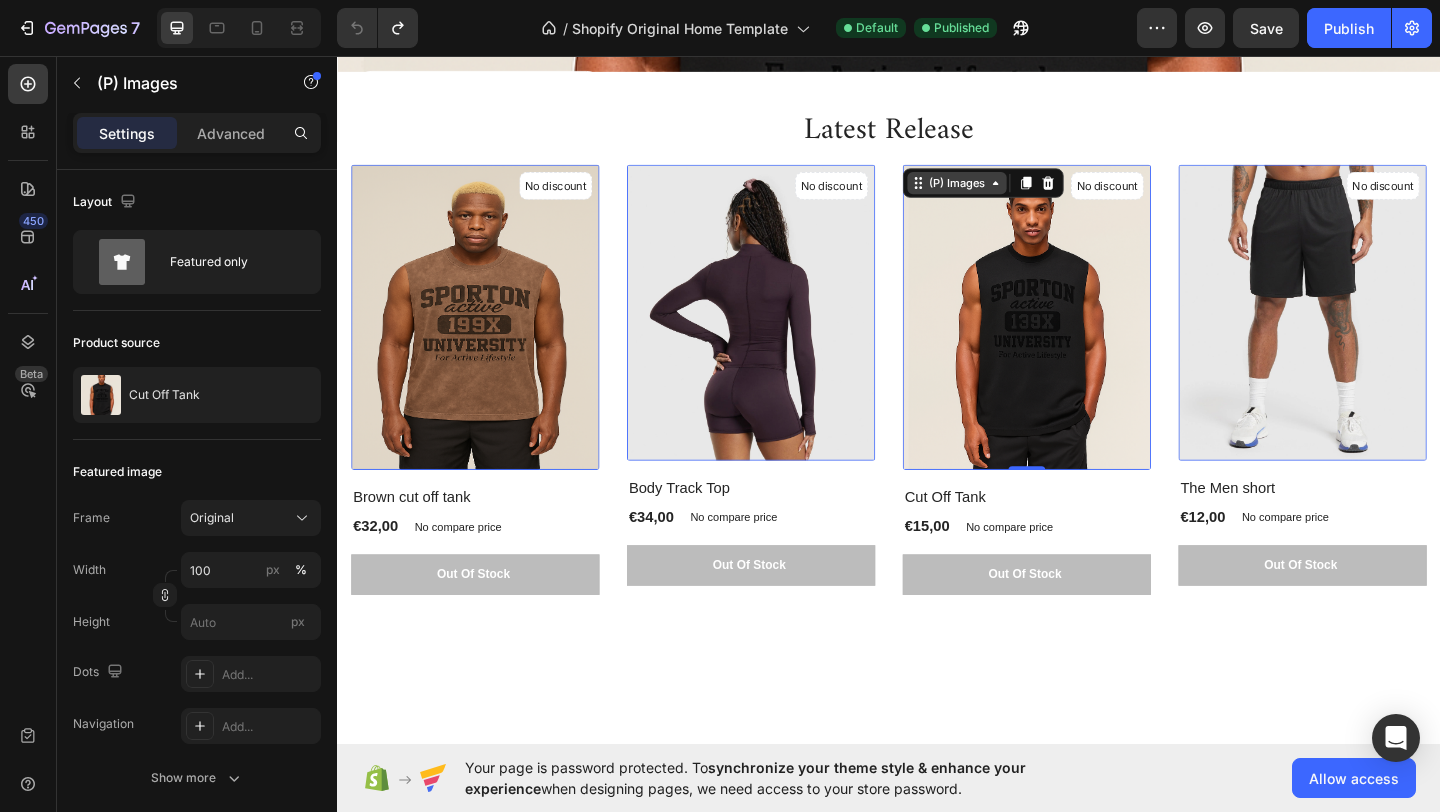 click 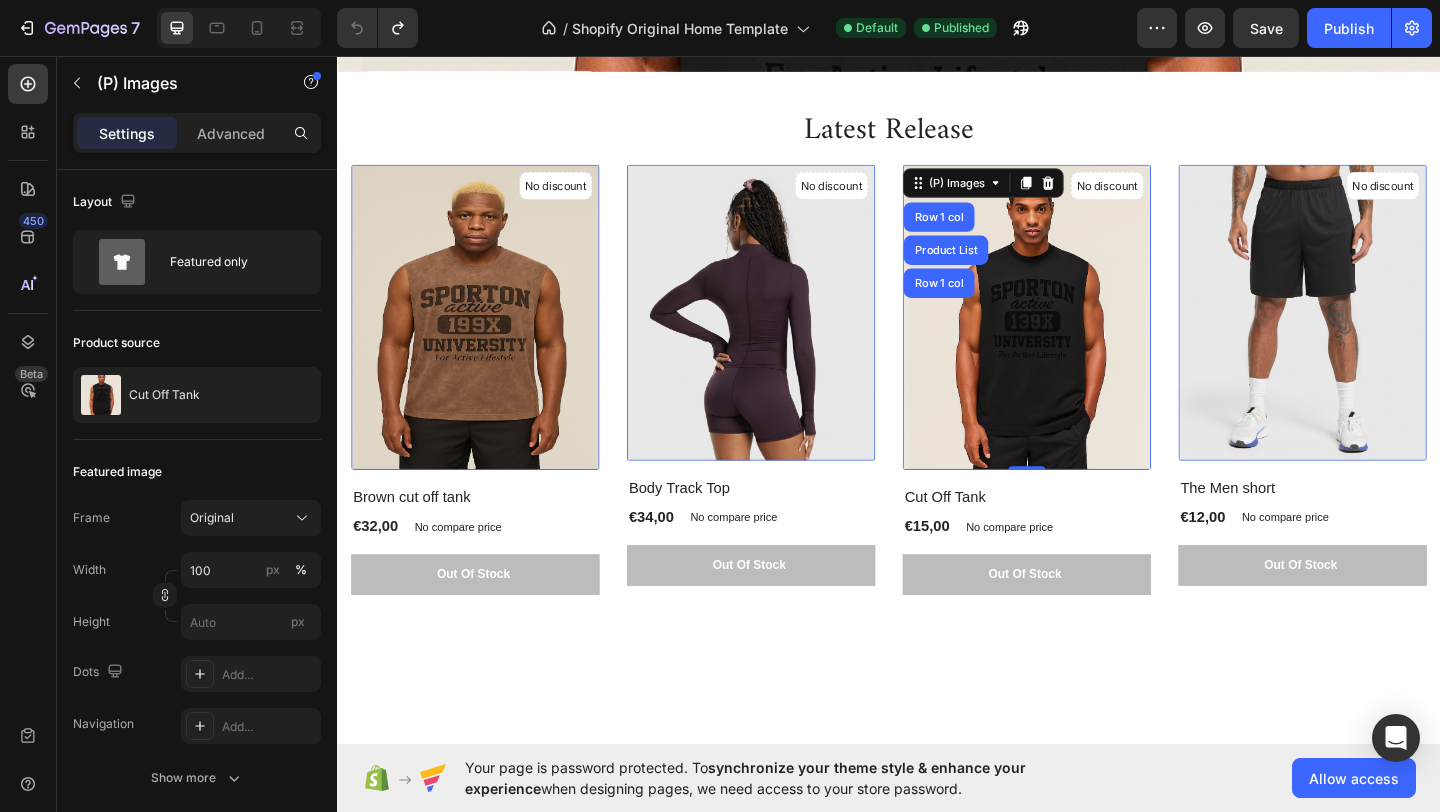 click at bounding box center (1087, 340) 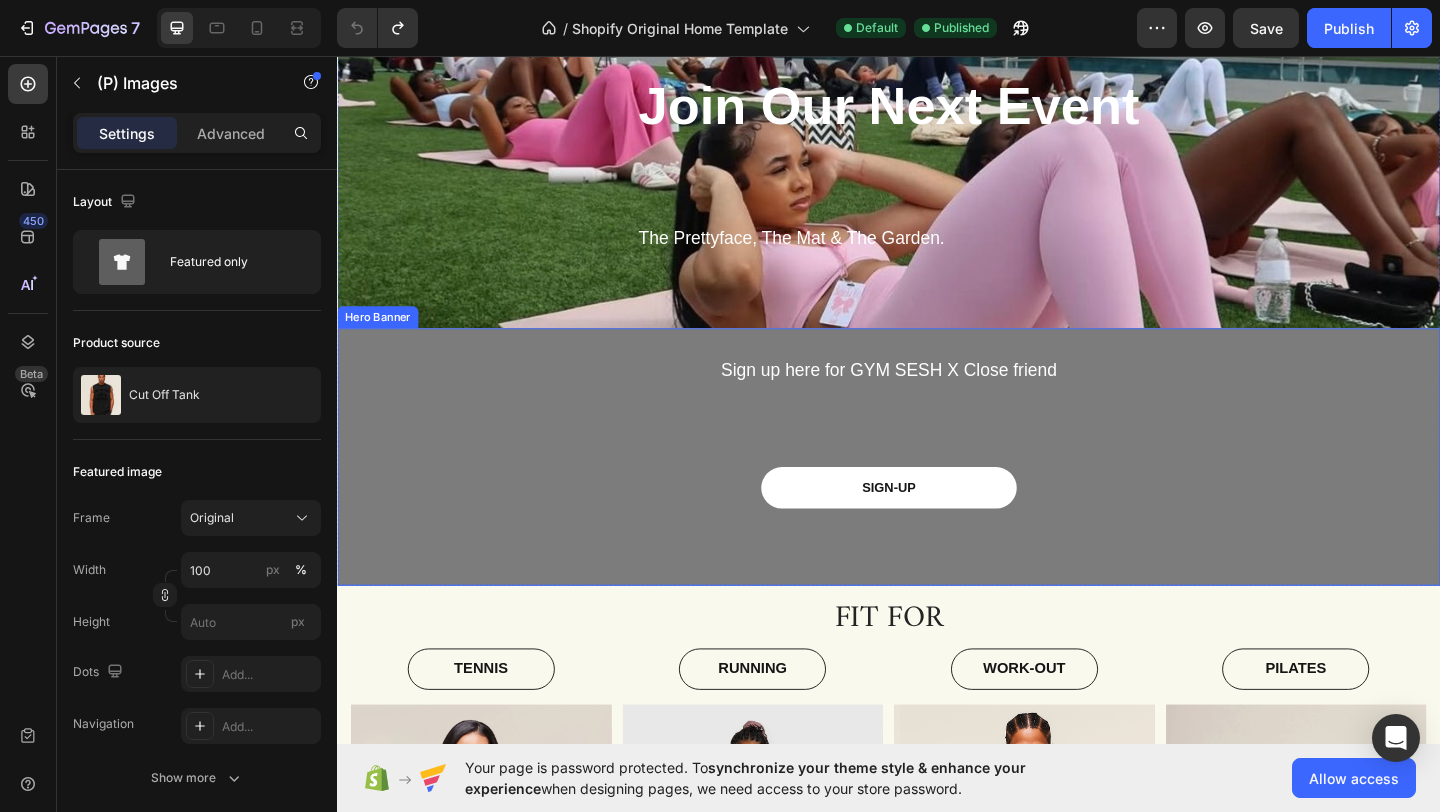 scroll, scrollTop: 1857, scrollLeft: 0, axis: vertical 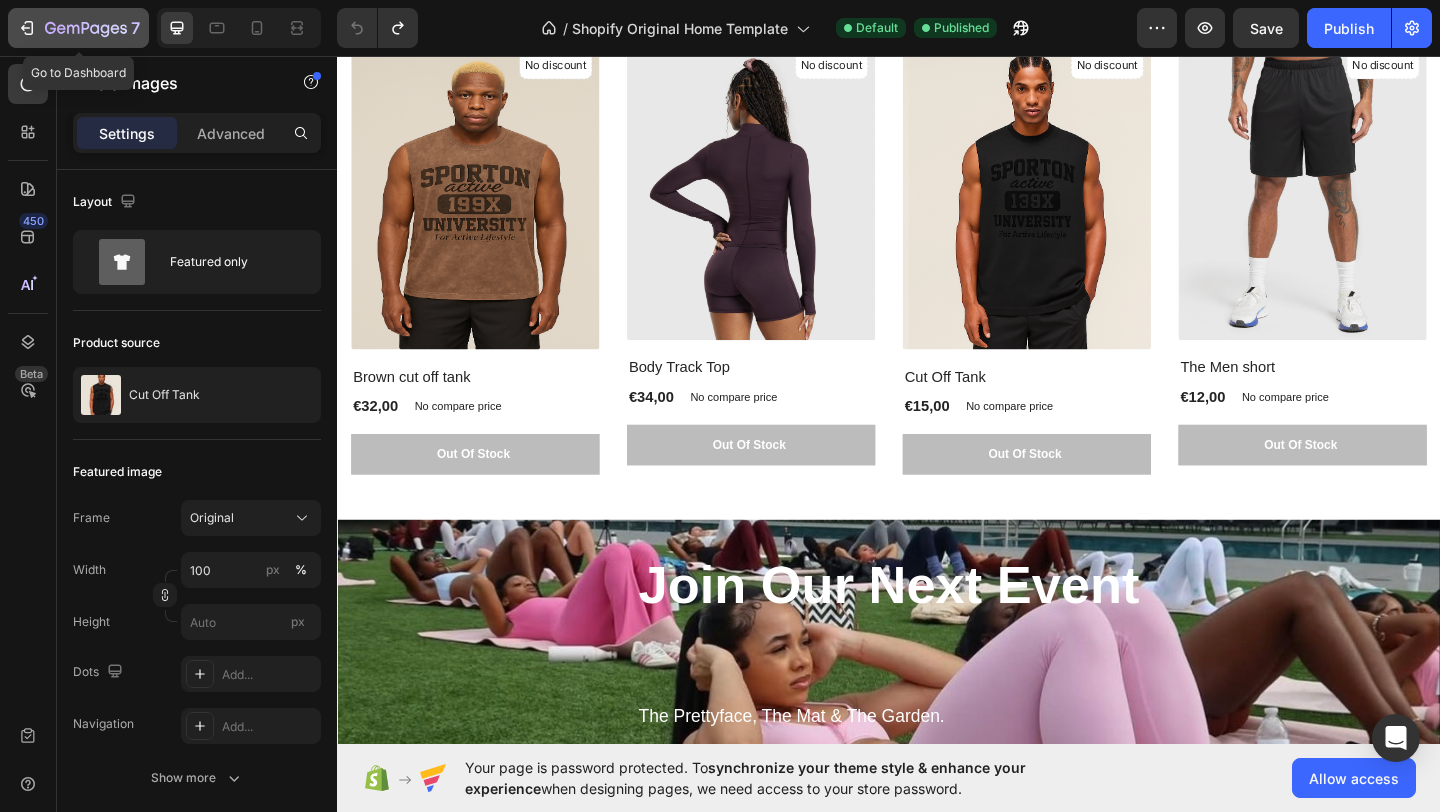 click 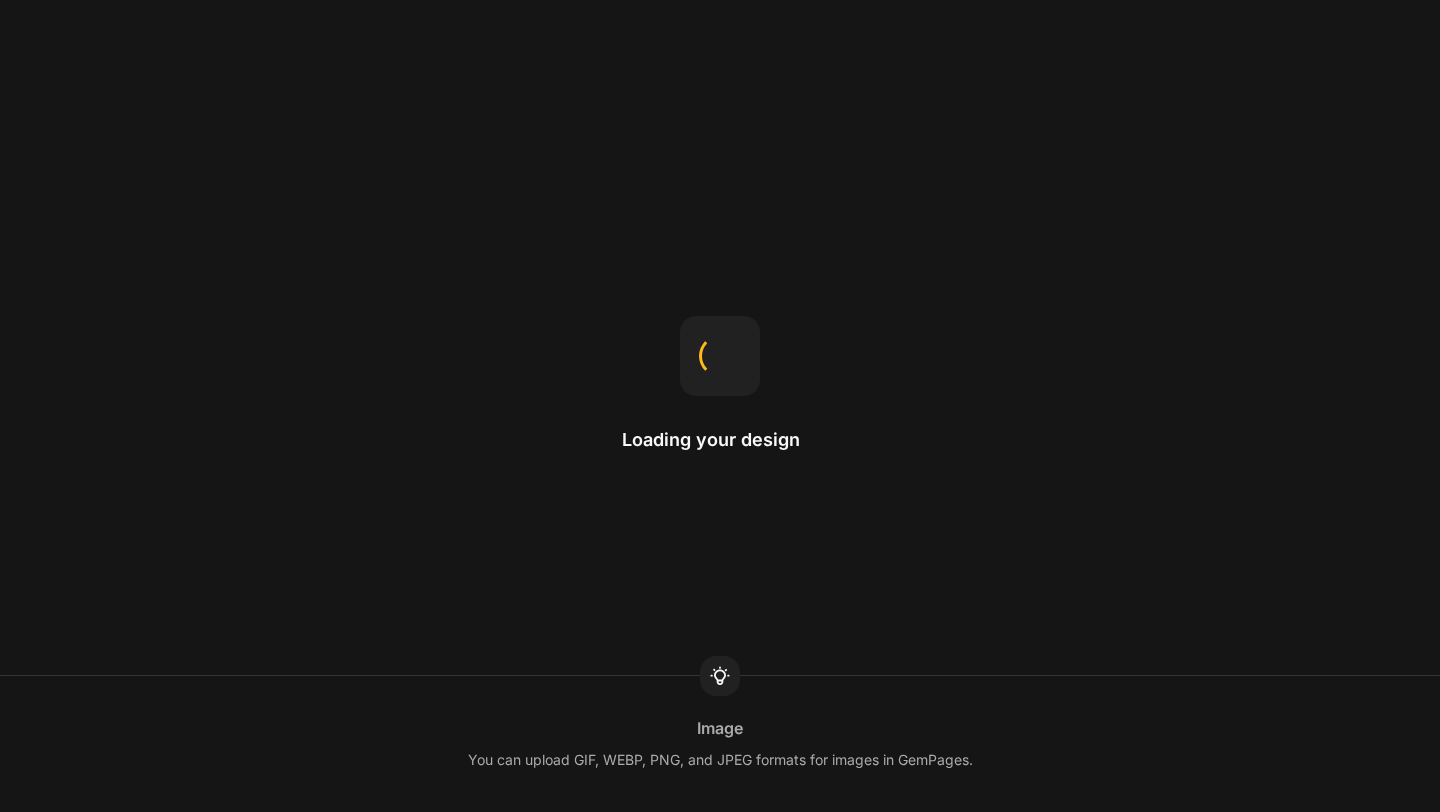 scroll, scrollTop: 0, scrollLeft: 0, axis: both 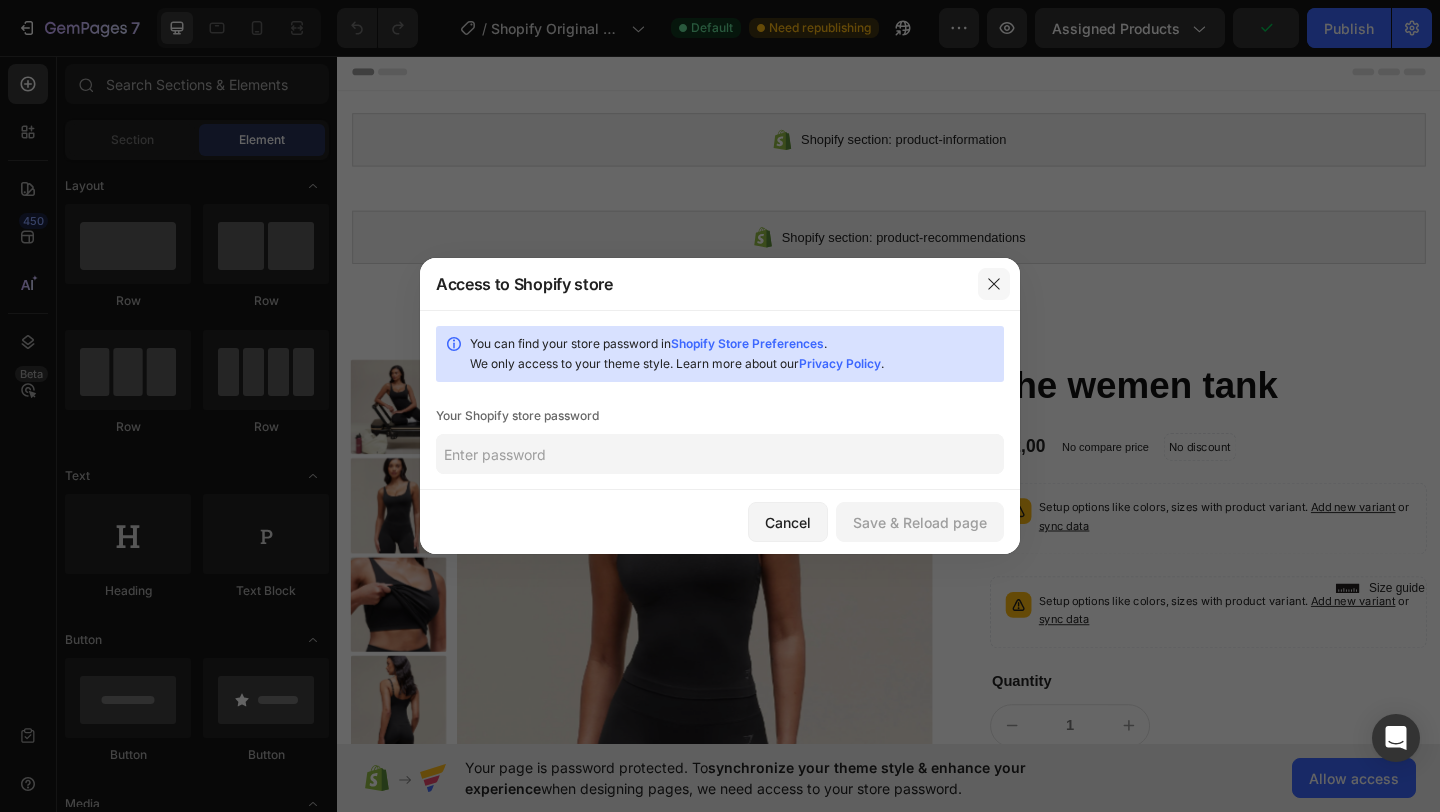 click 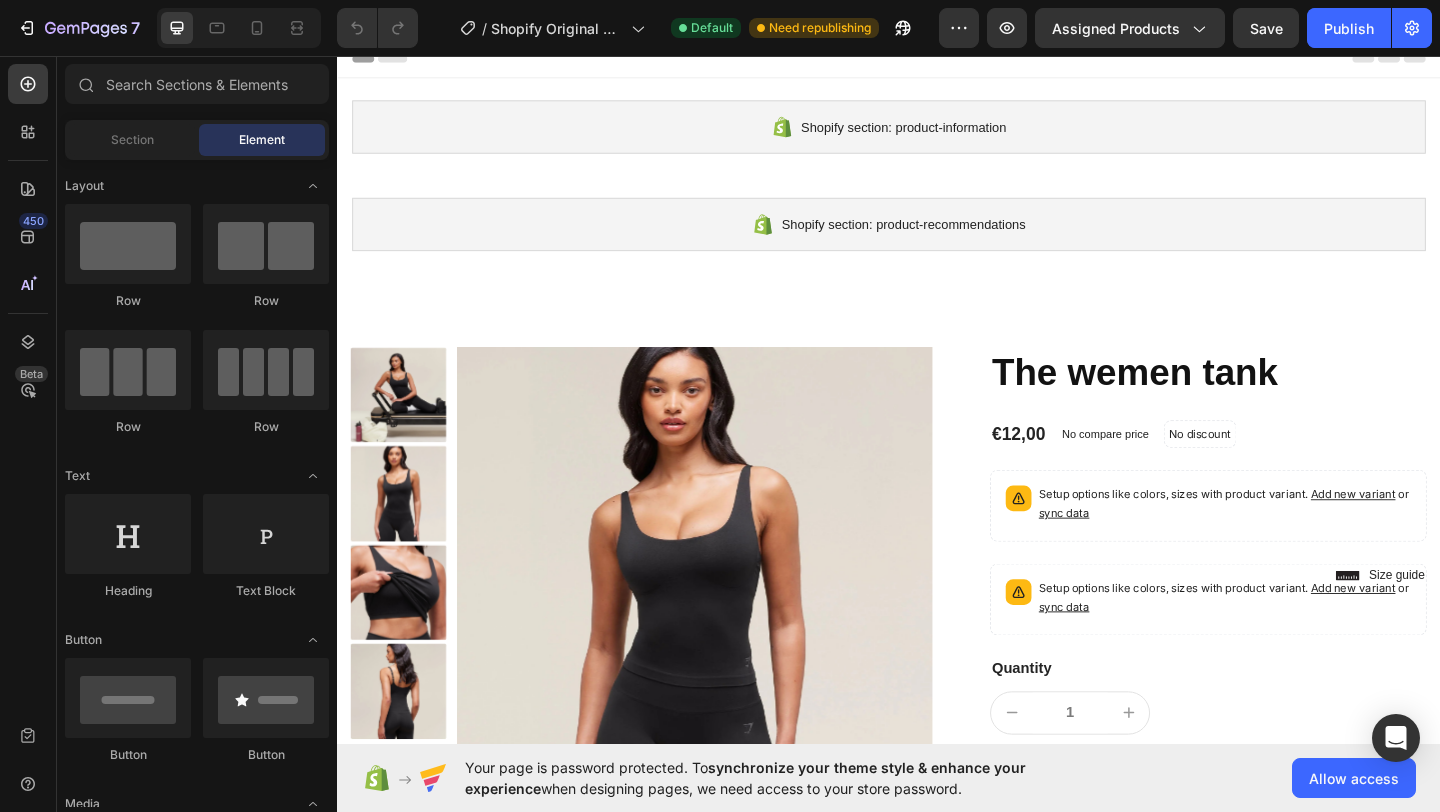 scroll, scrollTop: 0, scrollLeft: 0, axis: both 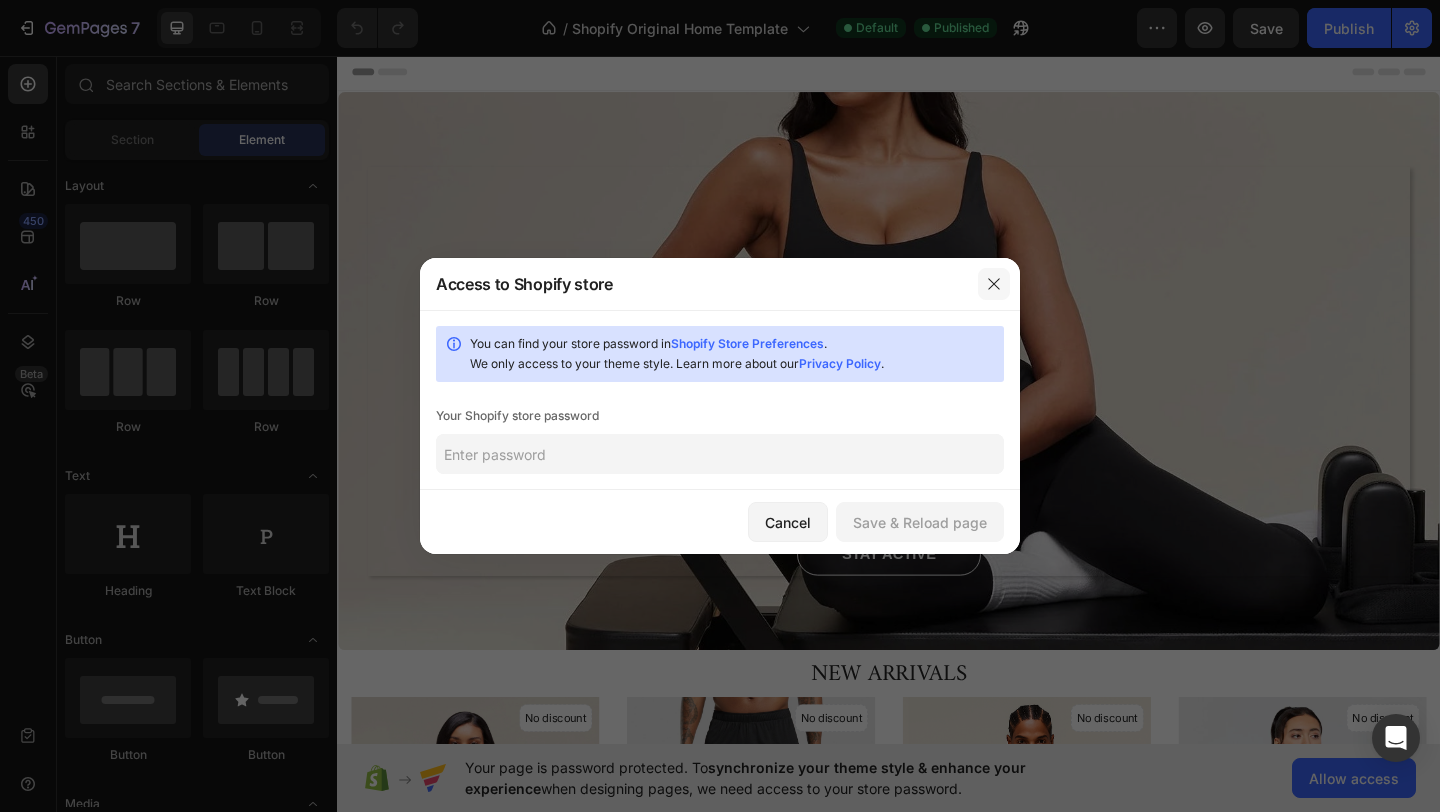 click 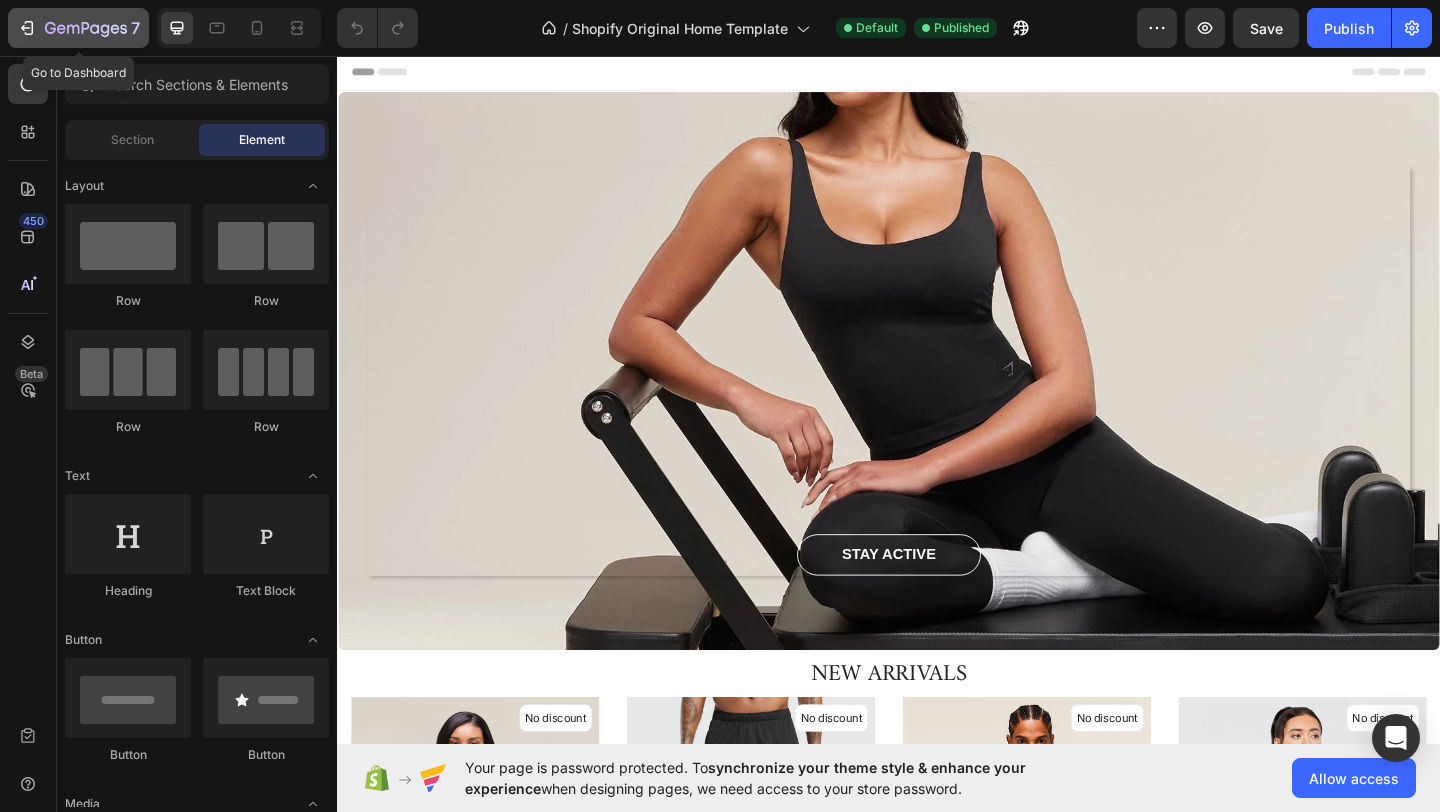 click 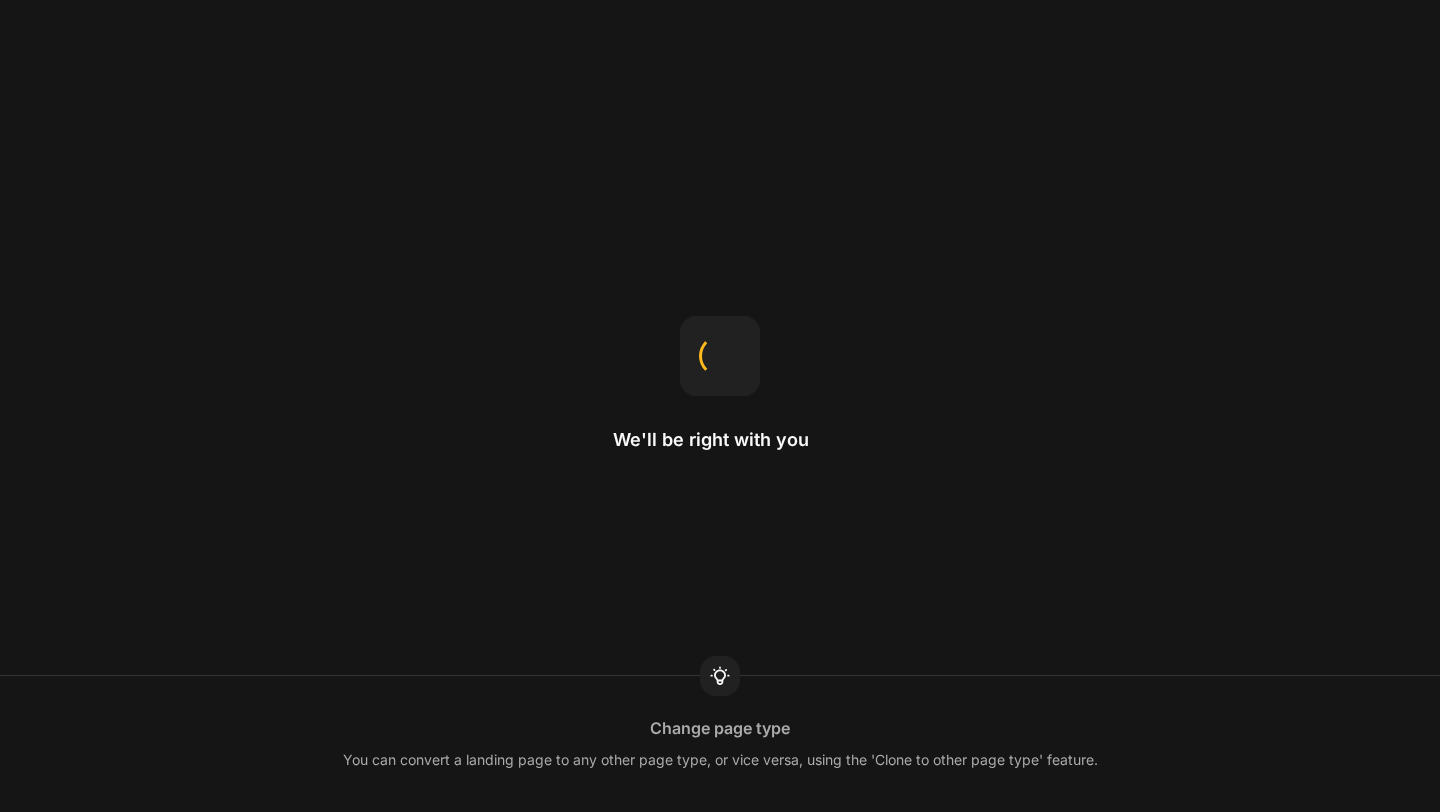 scroll, scrollTop: 0, scrollLeft: 0, axis: both 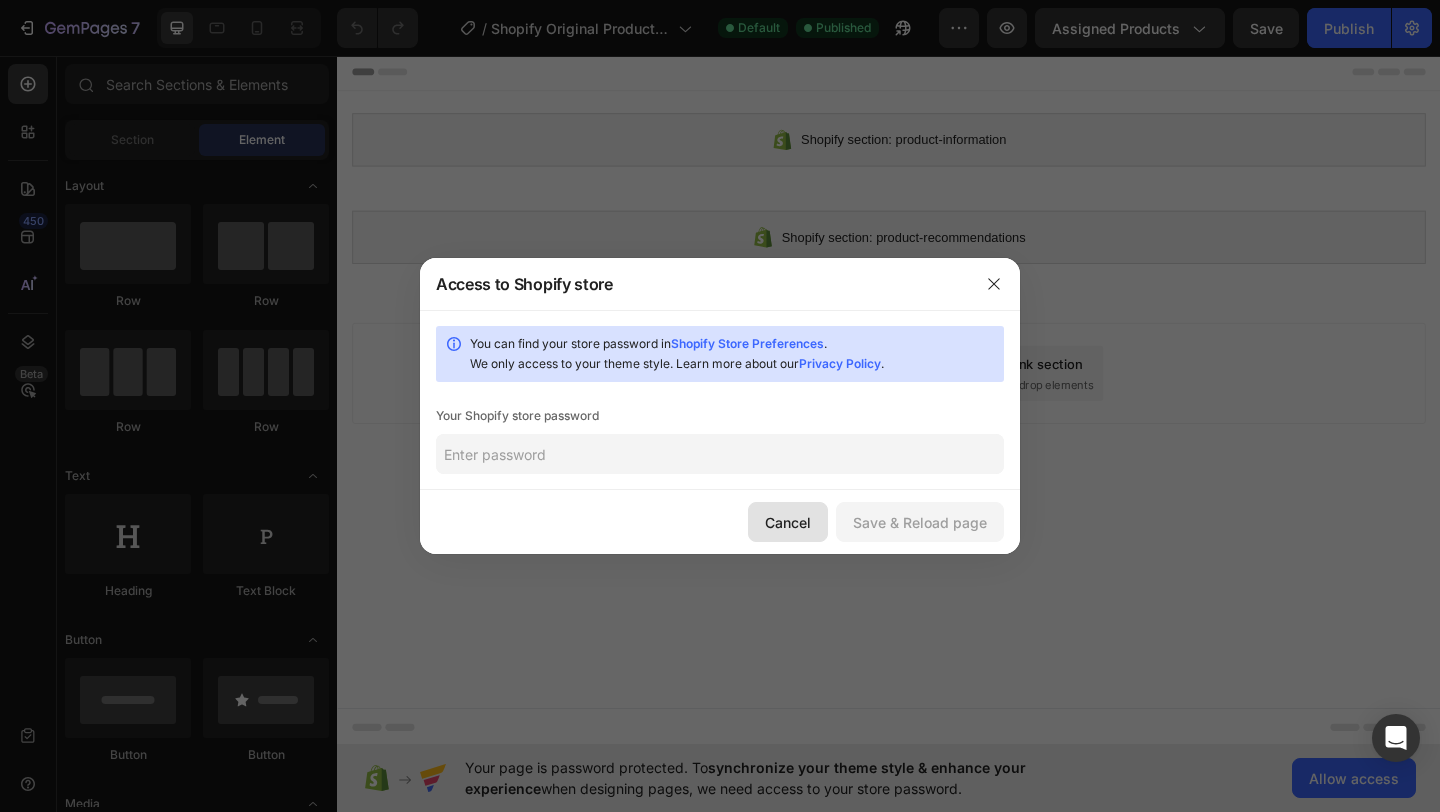 click on "Cancel" at bounding box center (788, 522) 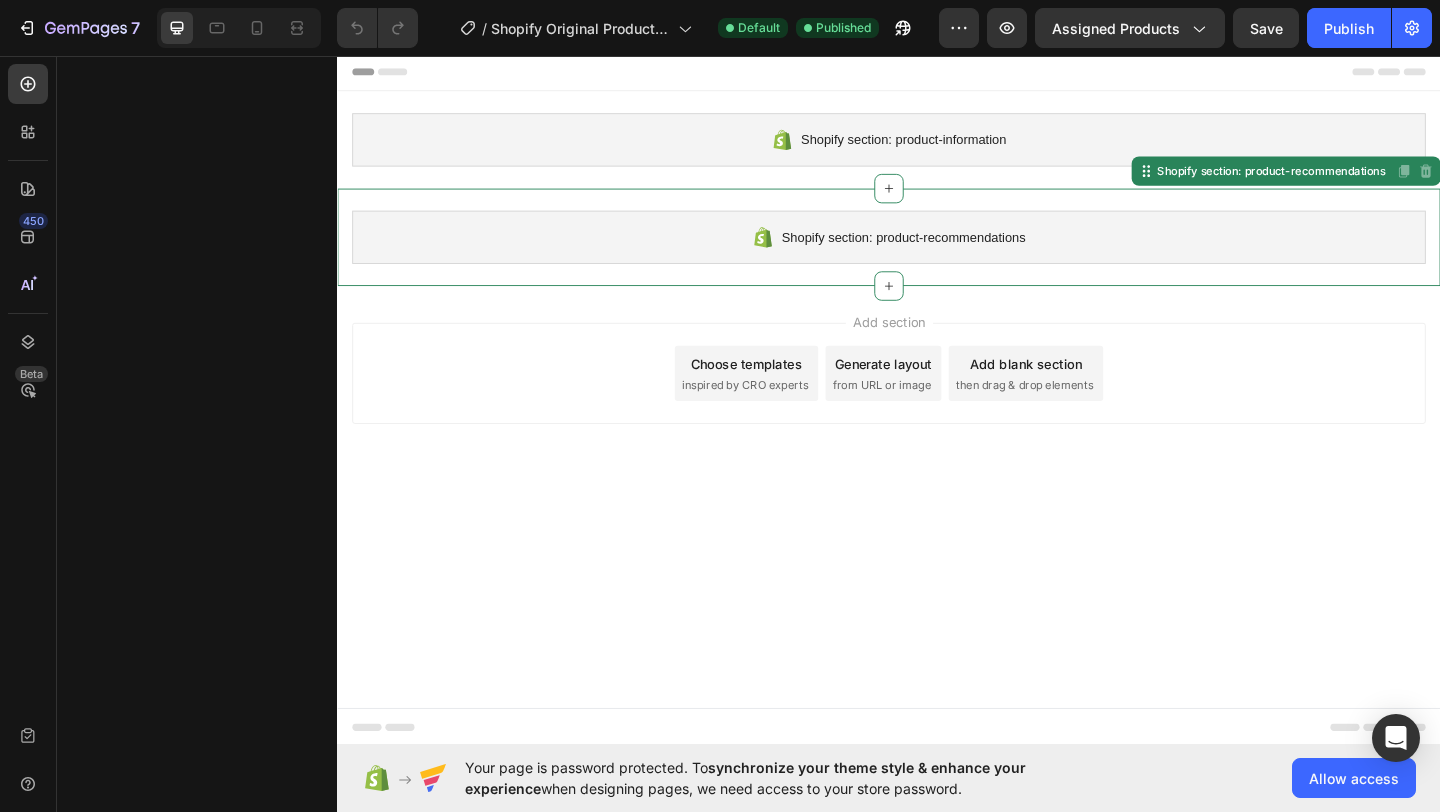 click on "Shopify section: product-recommendations" at bounding box center [937, 253] 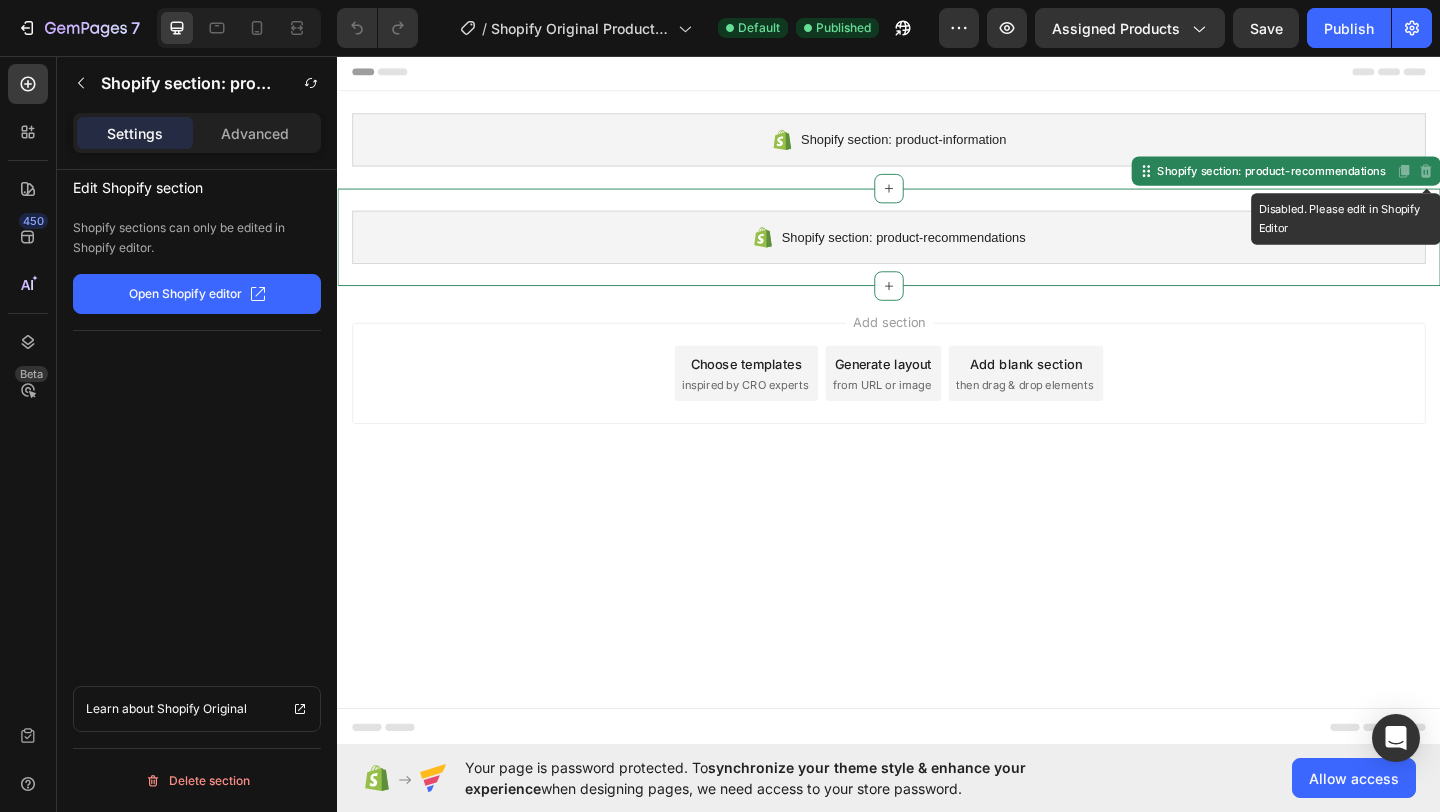 click 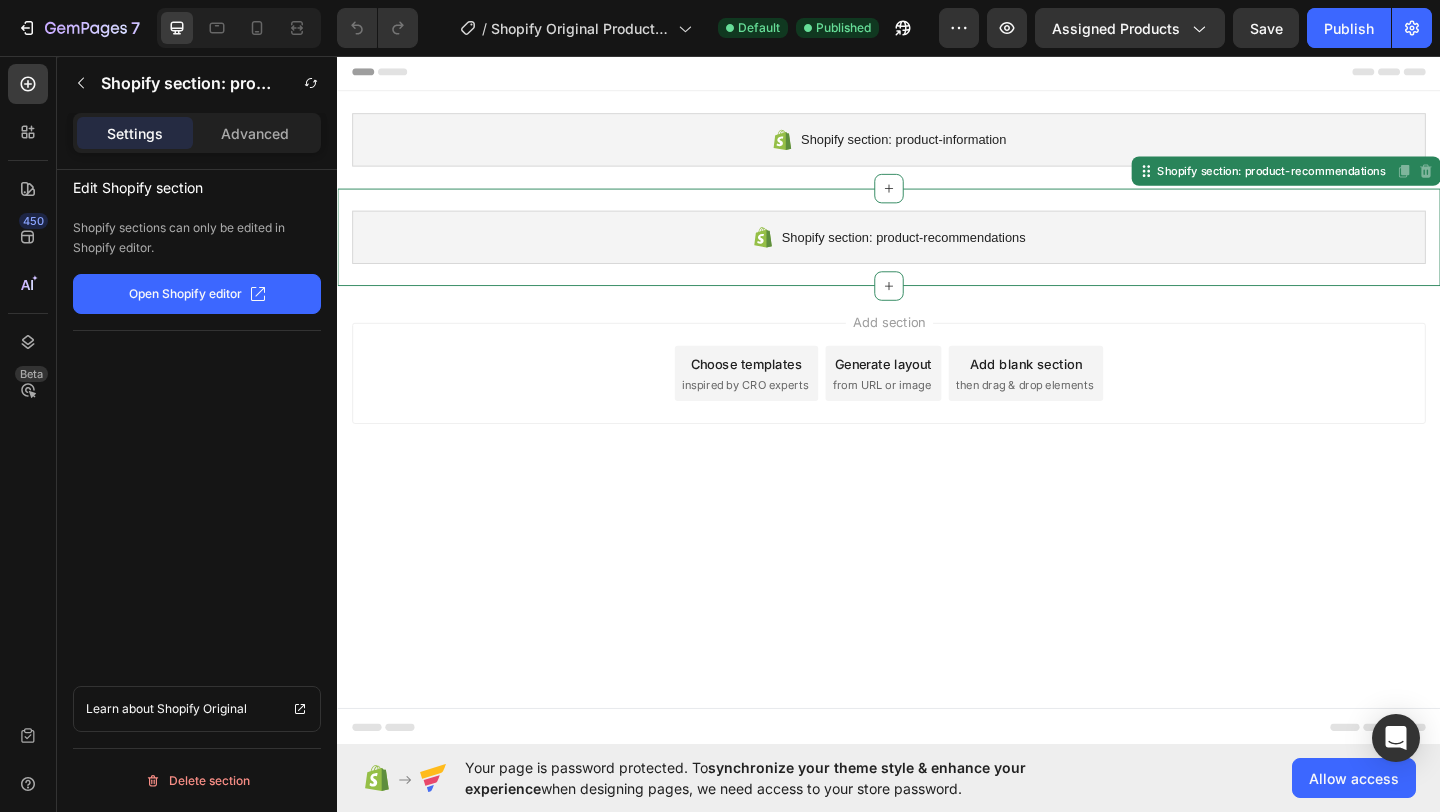 click on "Shopify section: product-recommendations Shopify section: product-recommendations   Disabled. Please edit in Shopify Editor Disabled. Please edit in Shopify Editor" at bounding box center [937, 253] 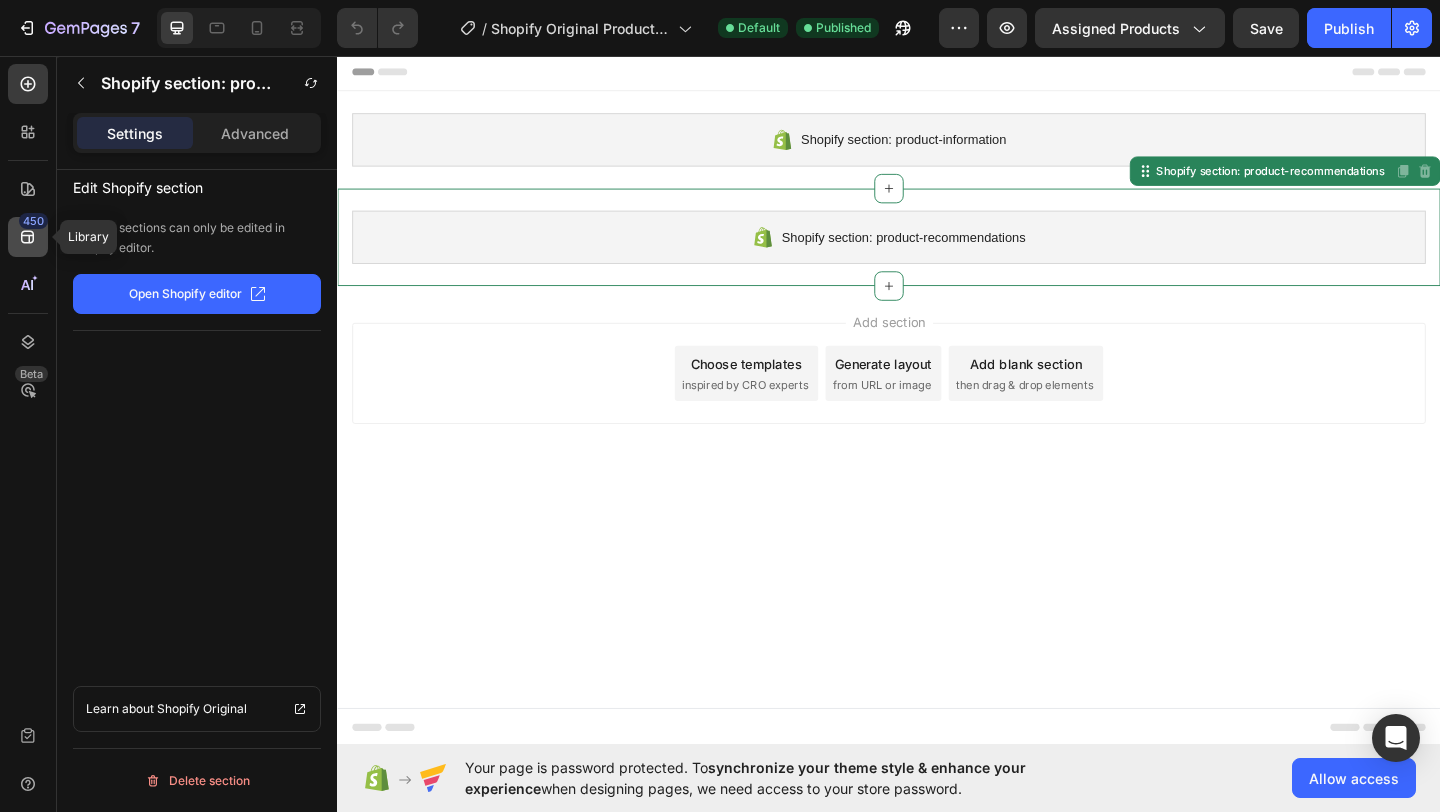 click on "450" at bounding box center (33, 221) 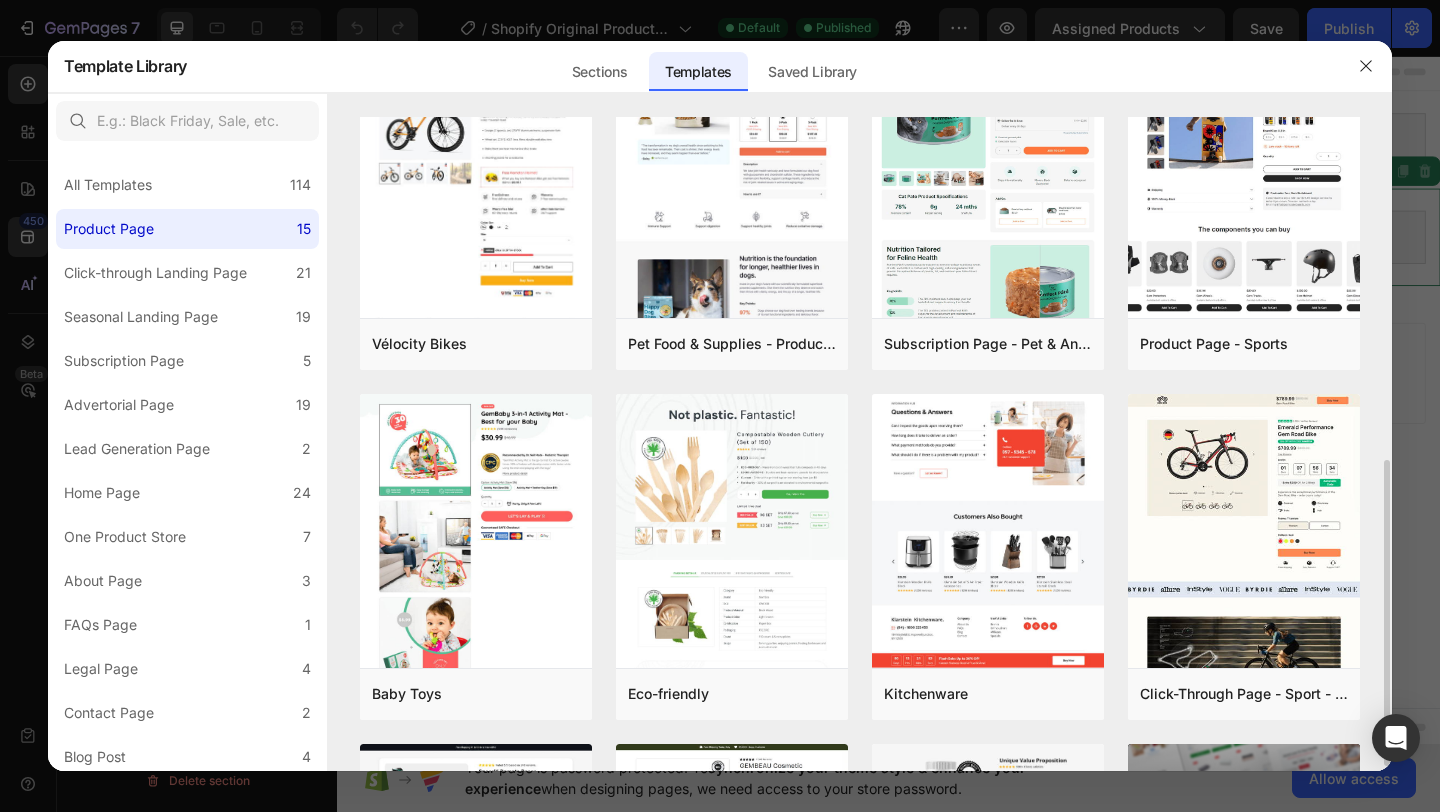 scroll, scrollTop: 0, scrollLeft: 0, axis: both 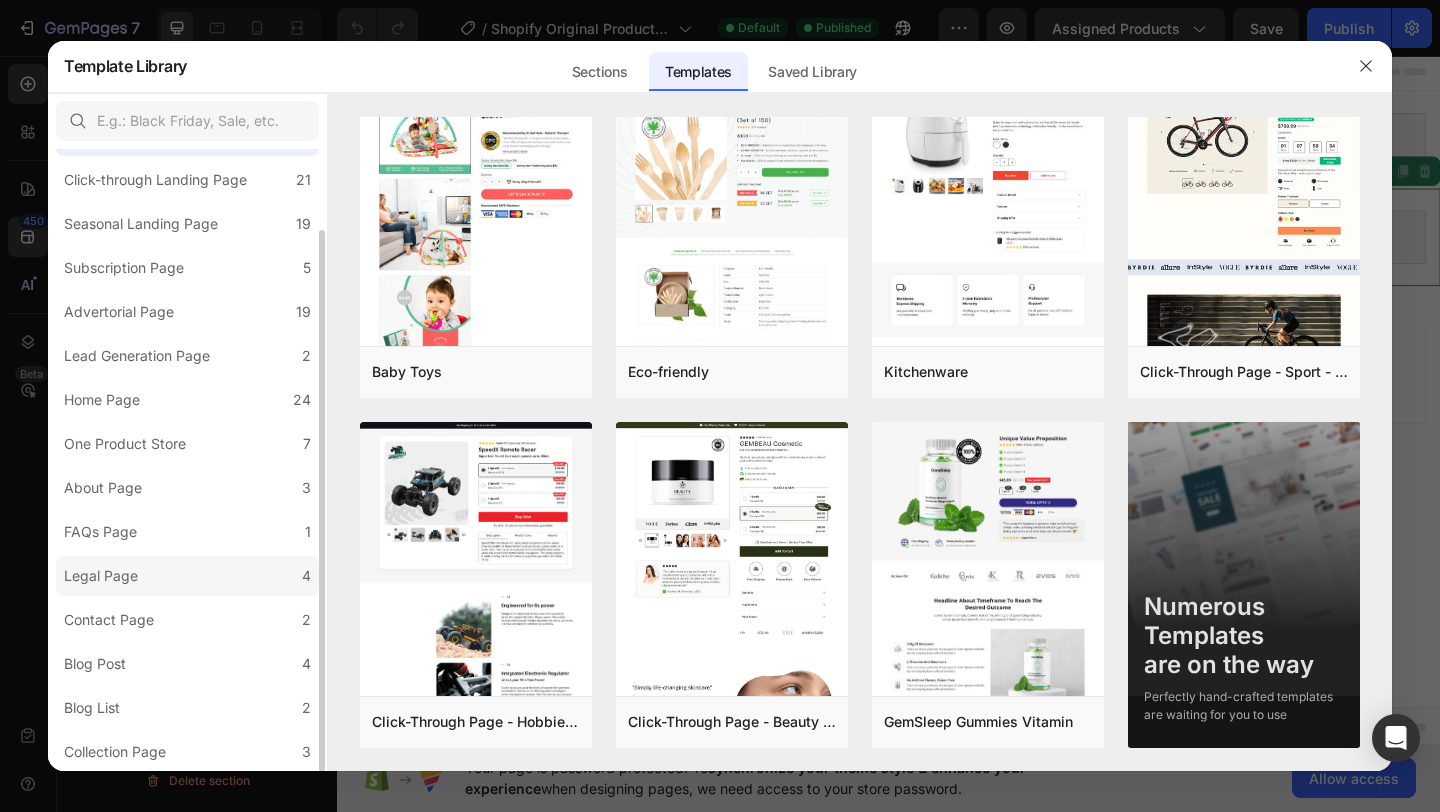 click on "Legal Page 4" 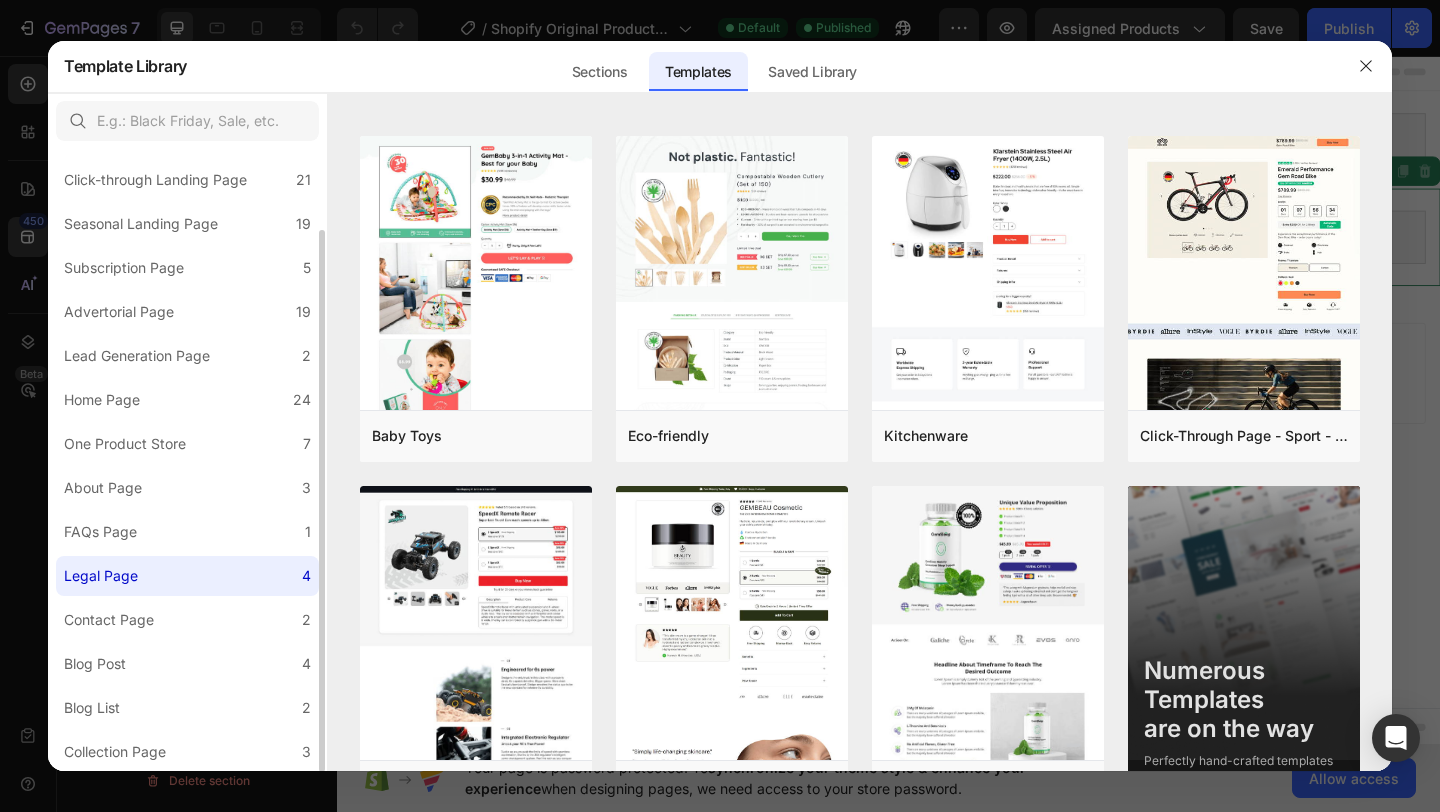 scroll, scrollTop: 0, scrollLeft: 0, axis: both 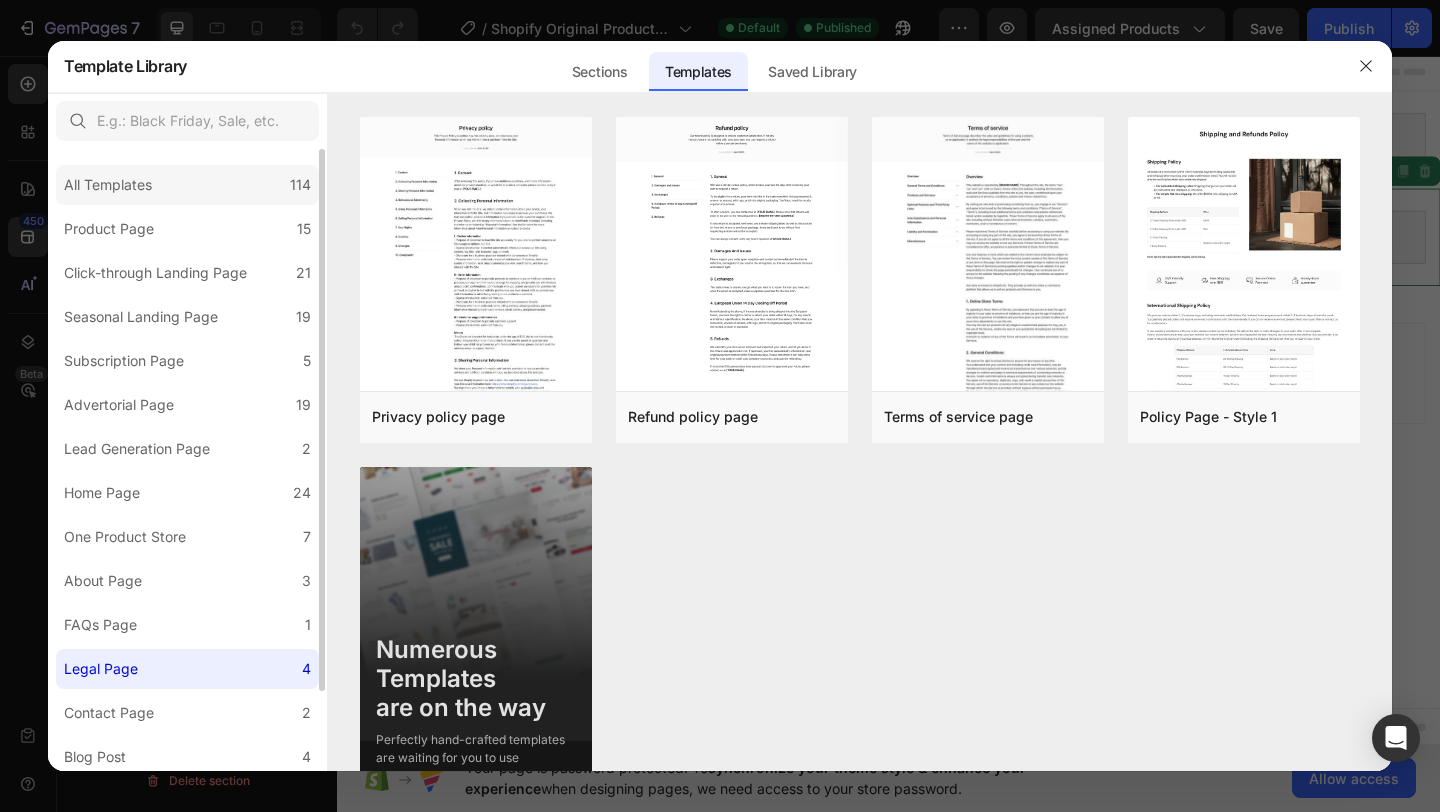 click on "All Templates 114" 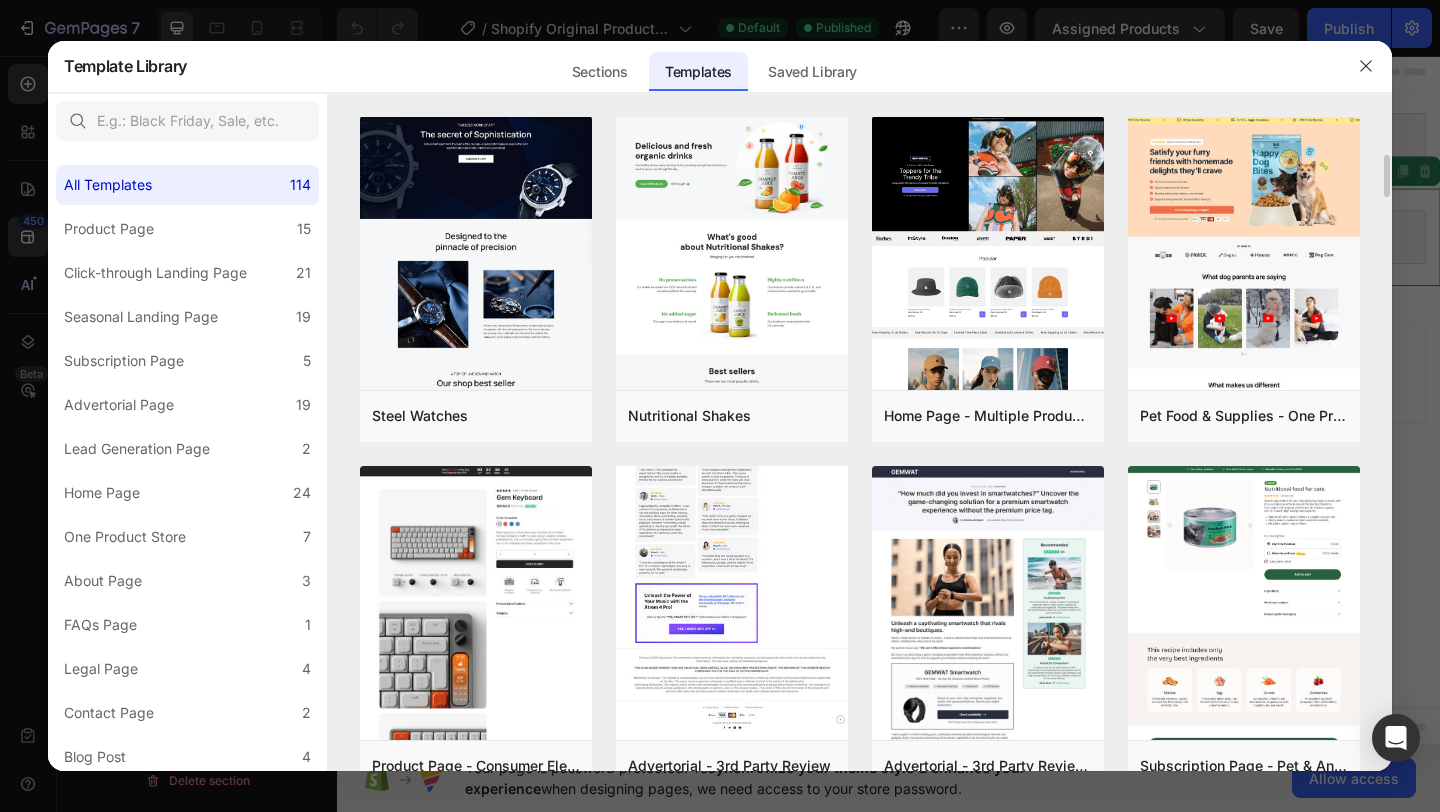 scroll, scrollTop: 0, scrollLeft: 0, axis: both 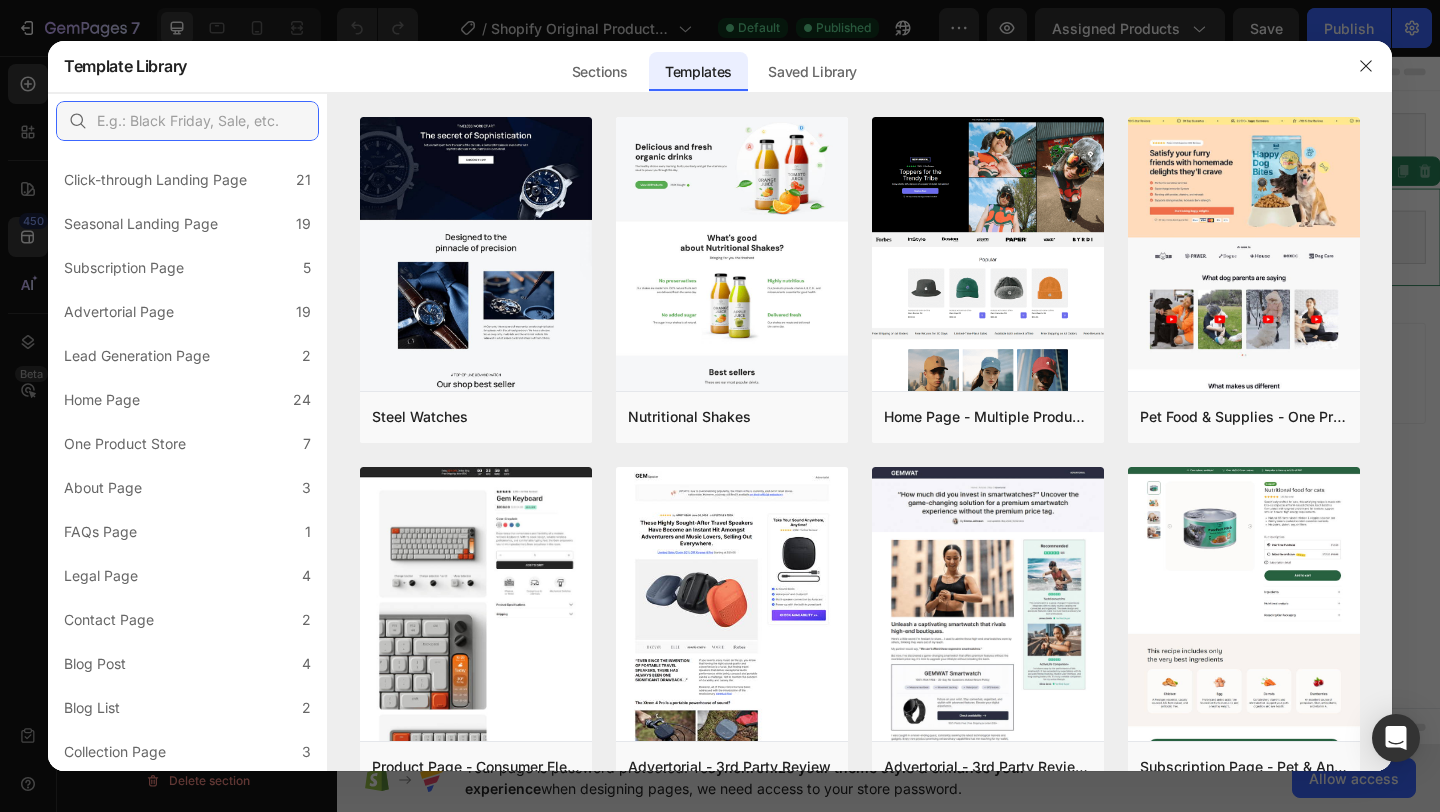 click at bounding box center (187, 121) 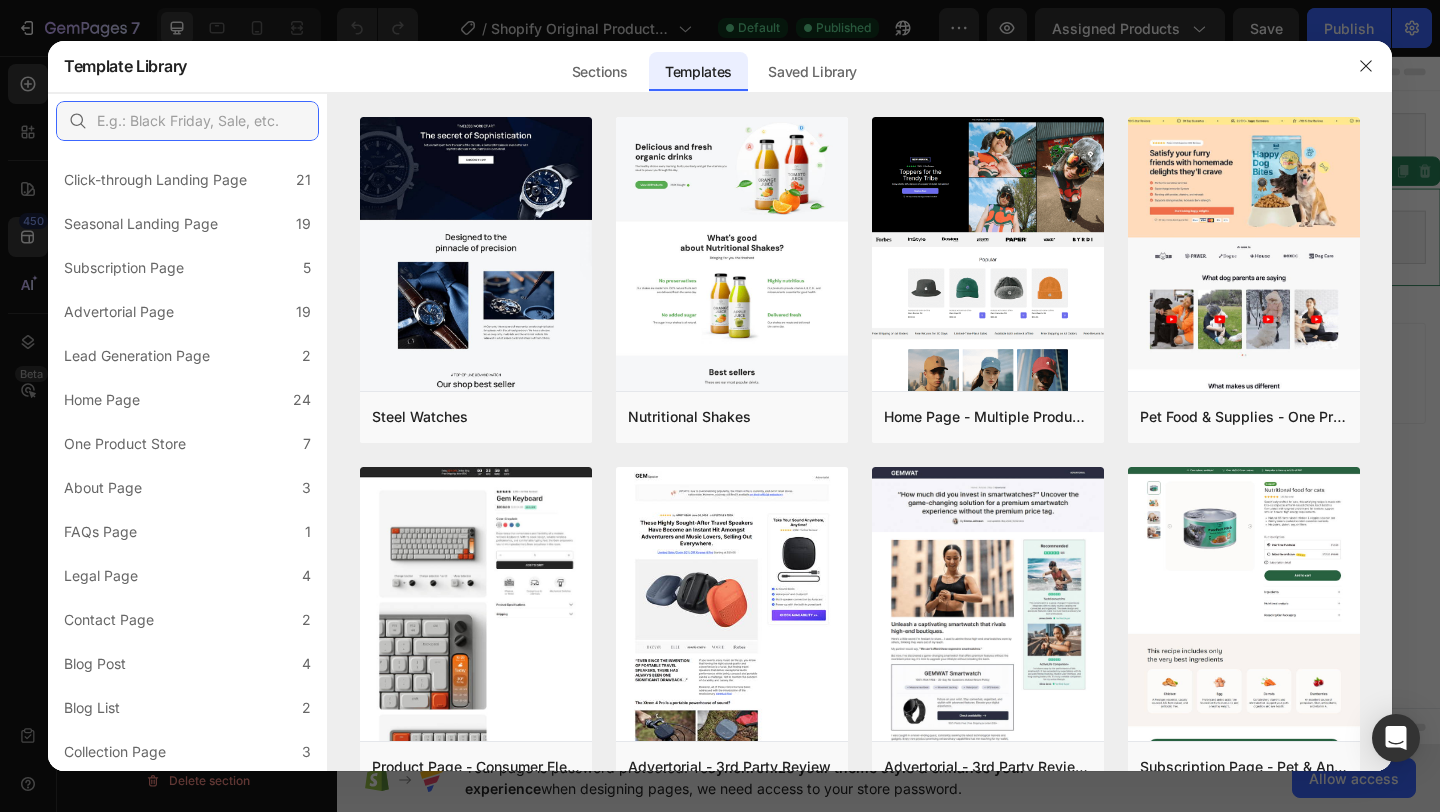 click at bounding box center [187, 121] 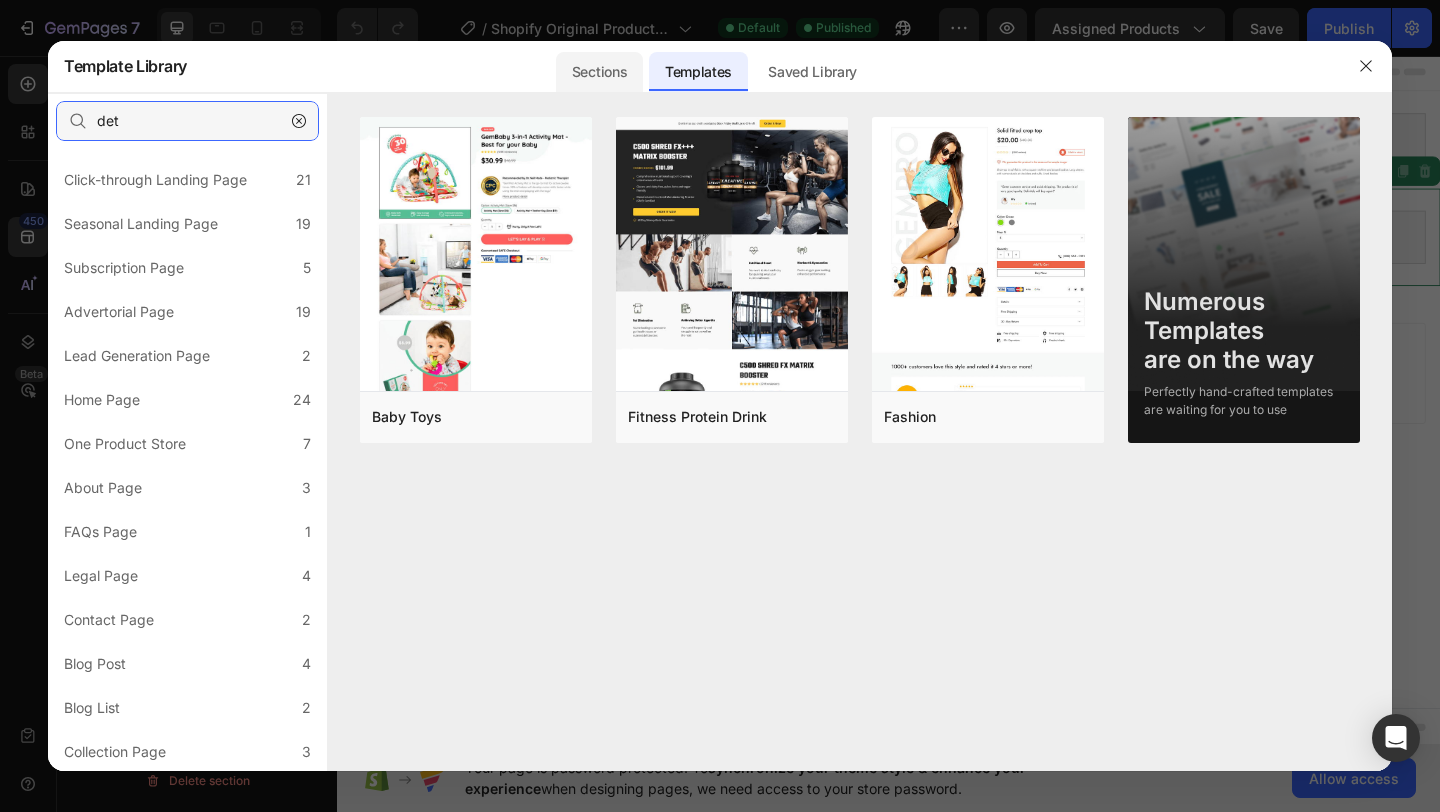 type on "det" 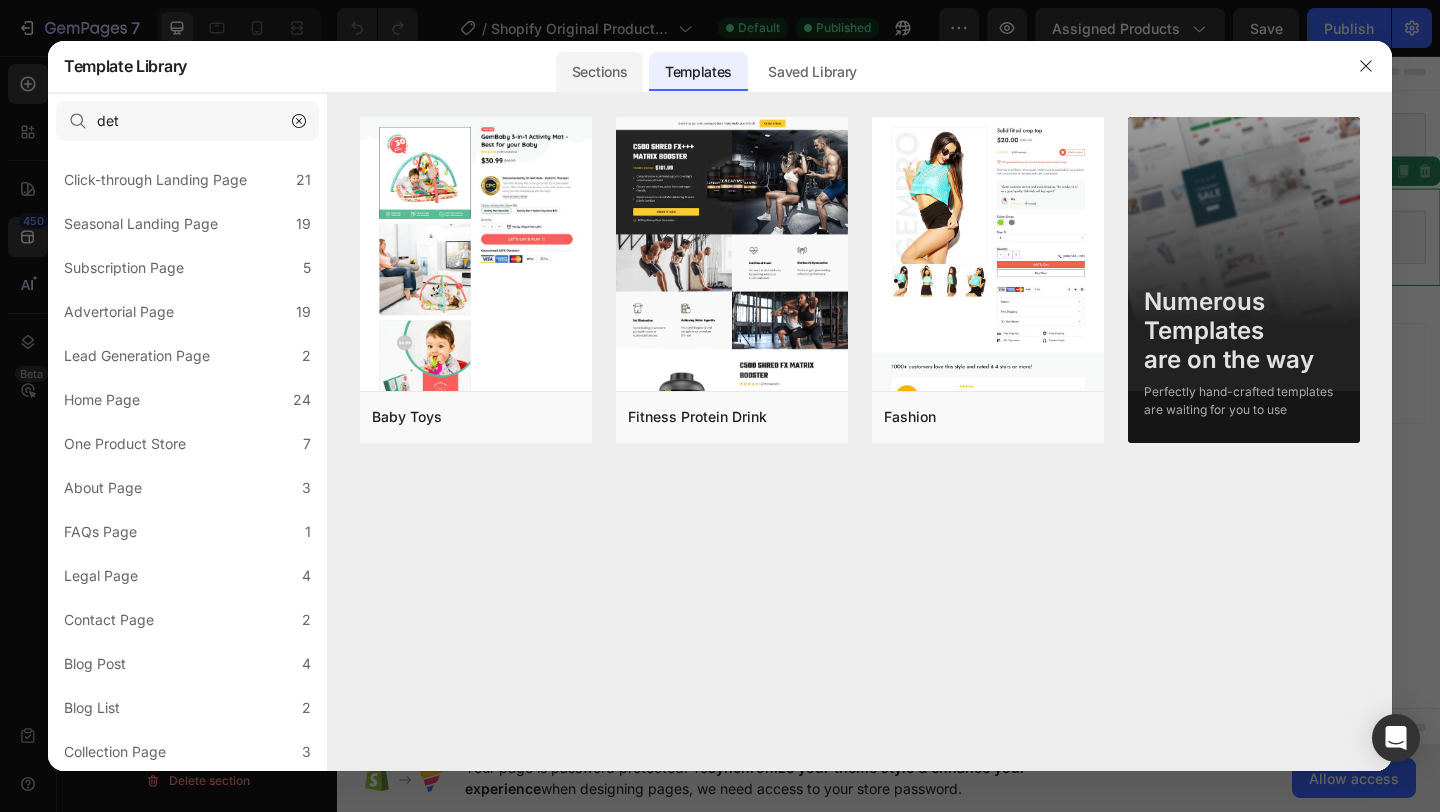 click on "Sections" 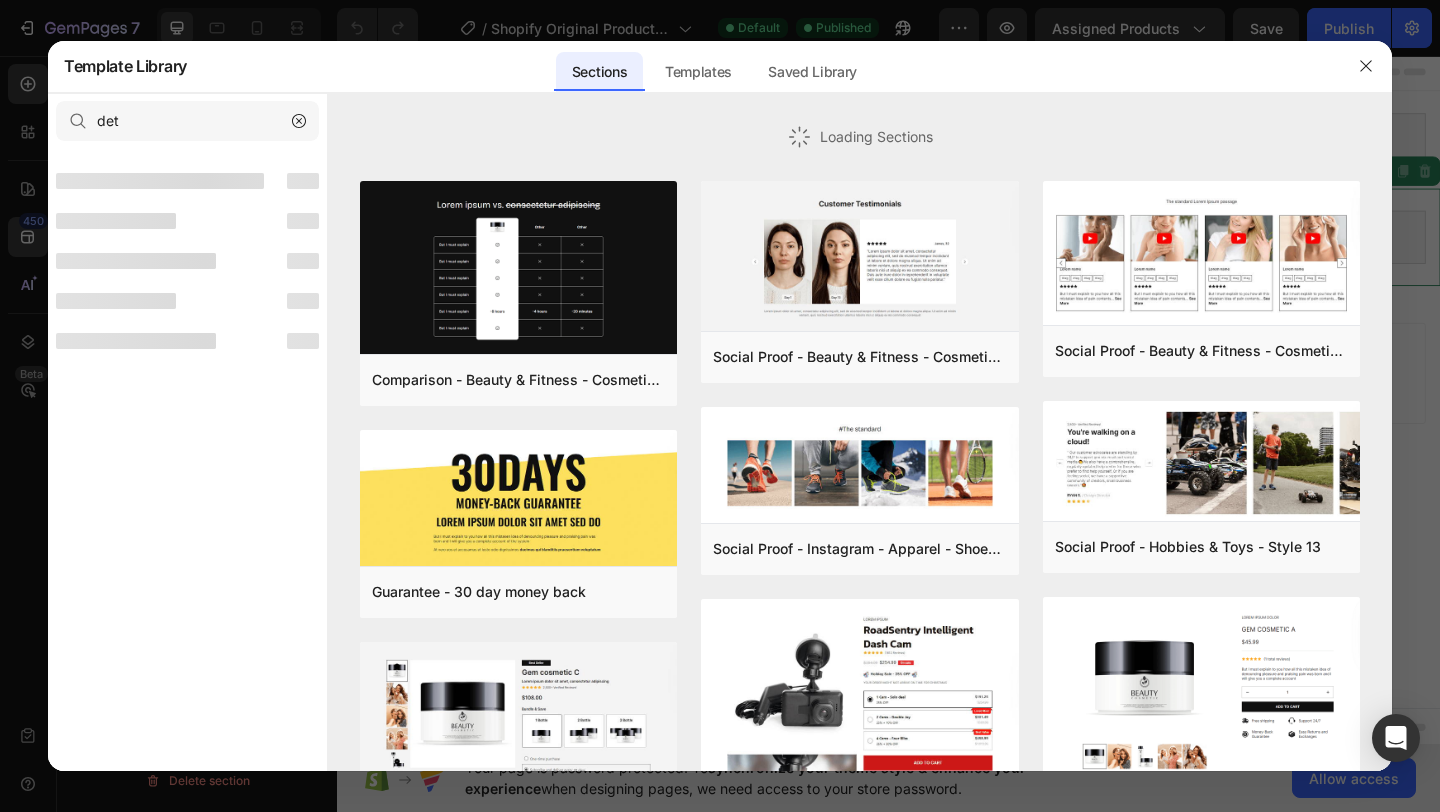 scroll, scrollTop: 0, scrollLeft: 0, axis: both 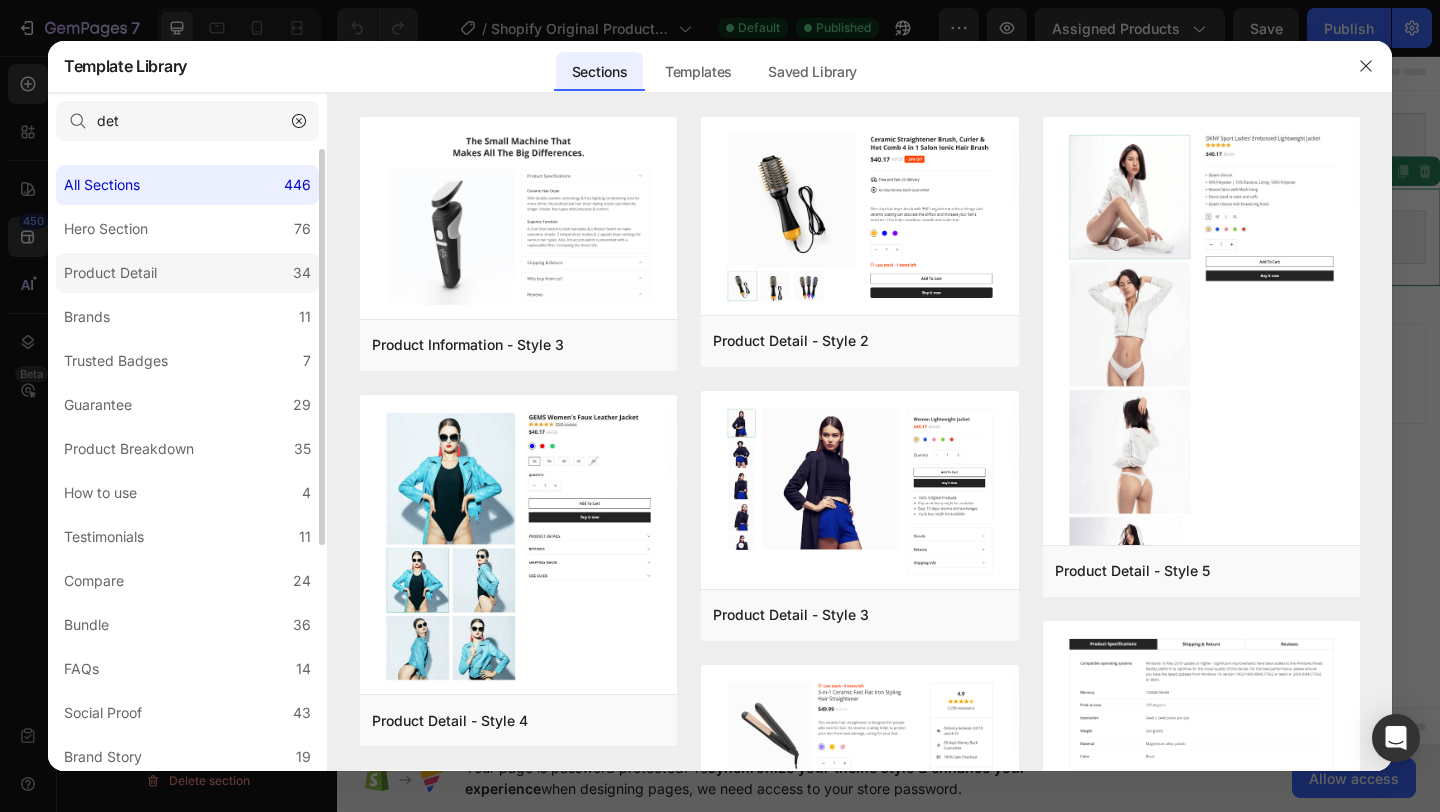 click on "Product Detail 34" 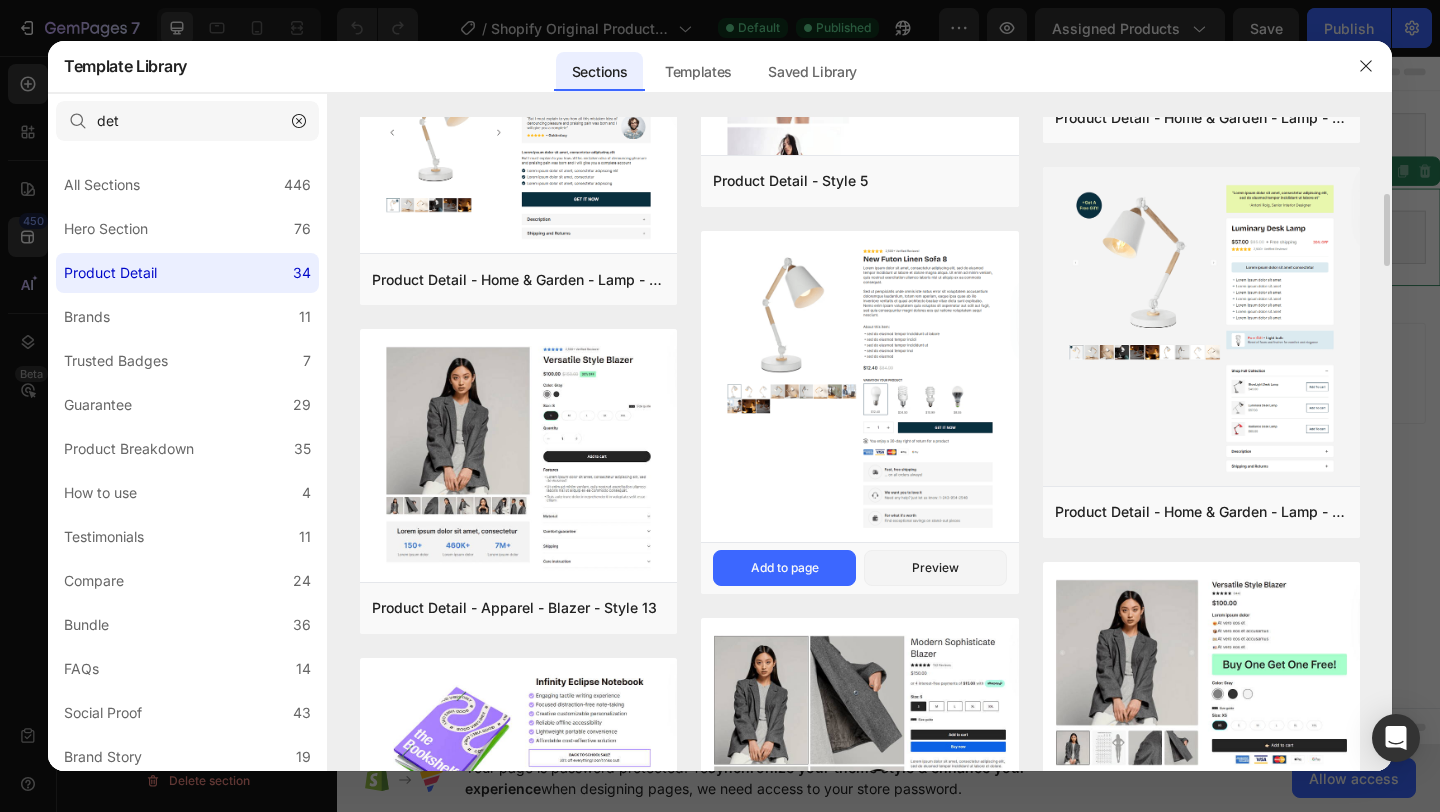 scroll, scrollTop: 662, scrollLeft: 0, axis: vertical 